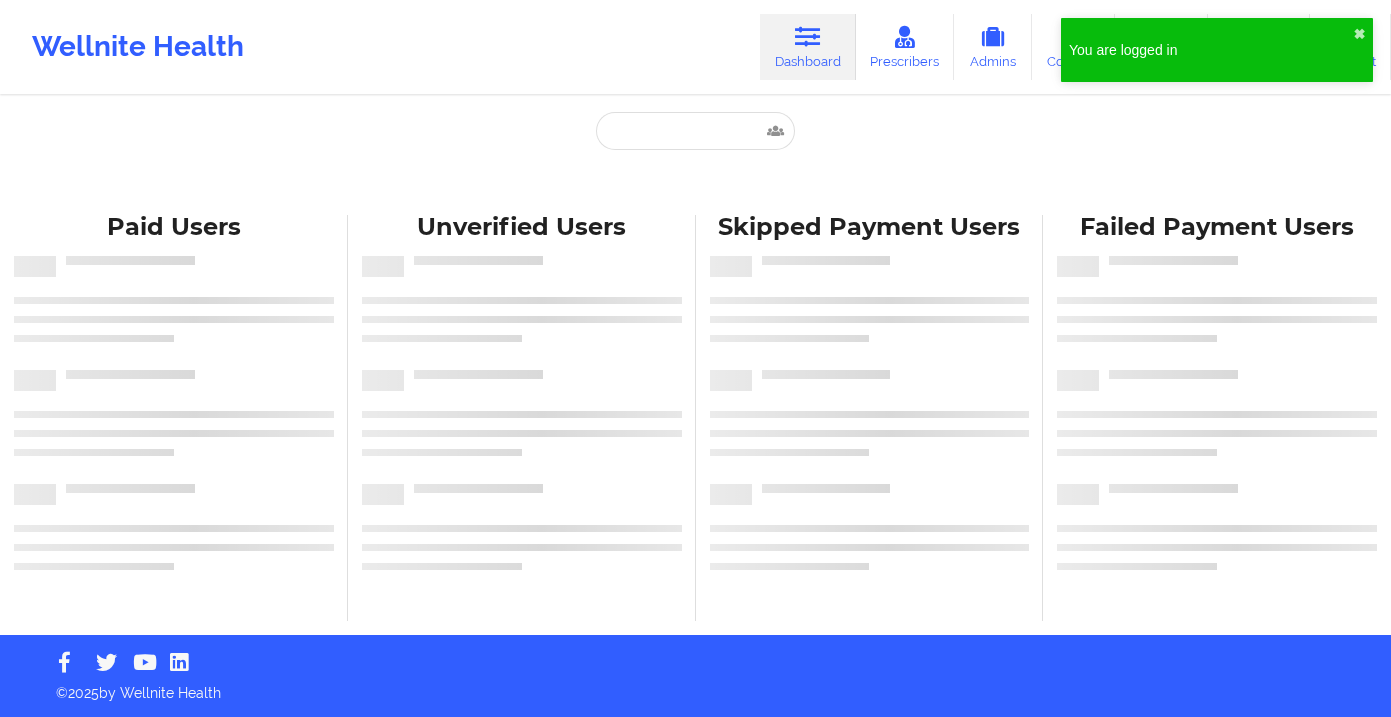 scroll, scrollTop: 0, scrollLeft: 0, axis: both 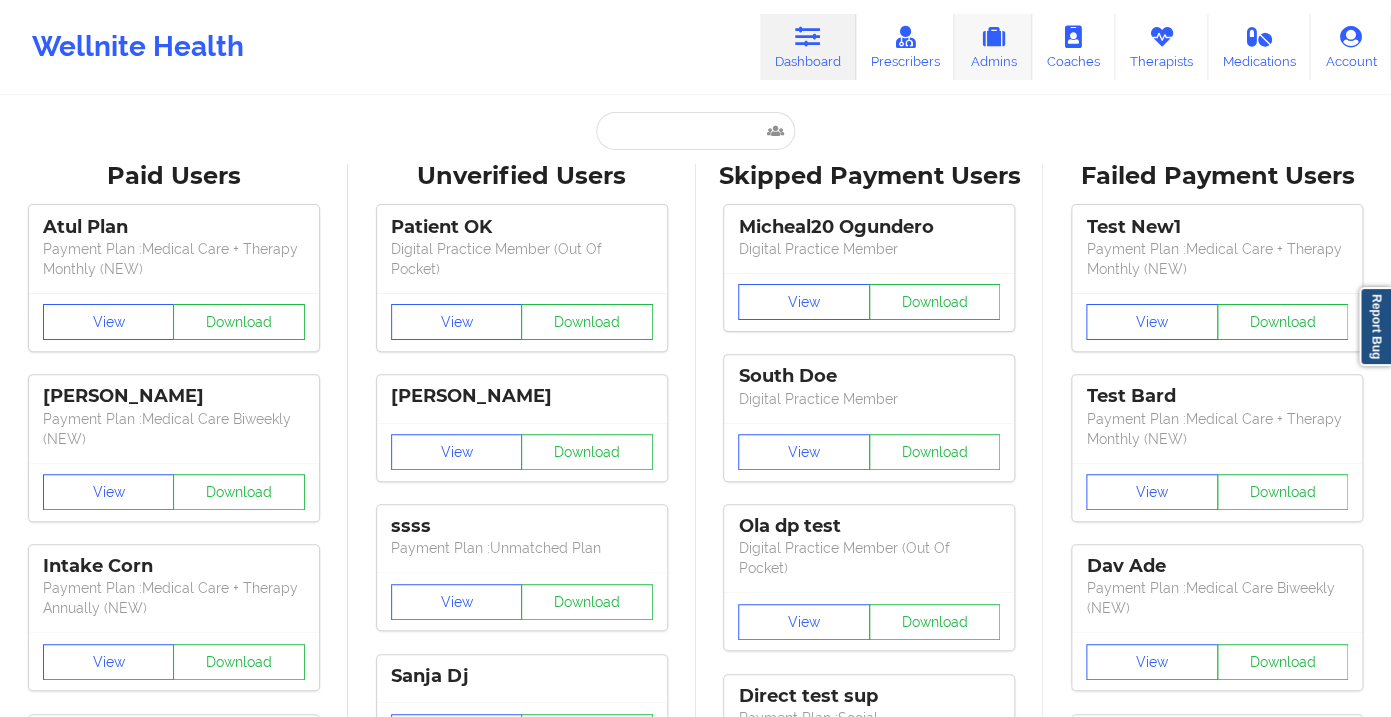 click on "Admins" at bounding box center [993, 47] 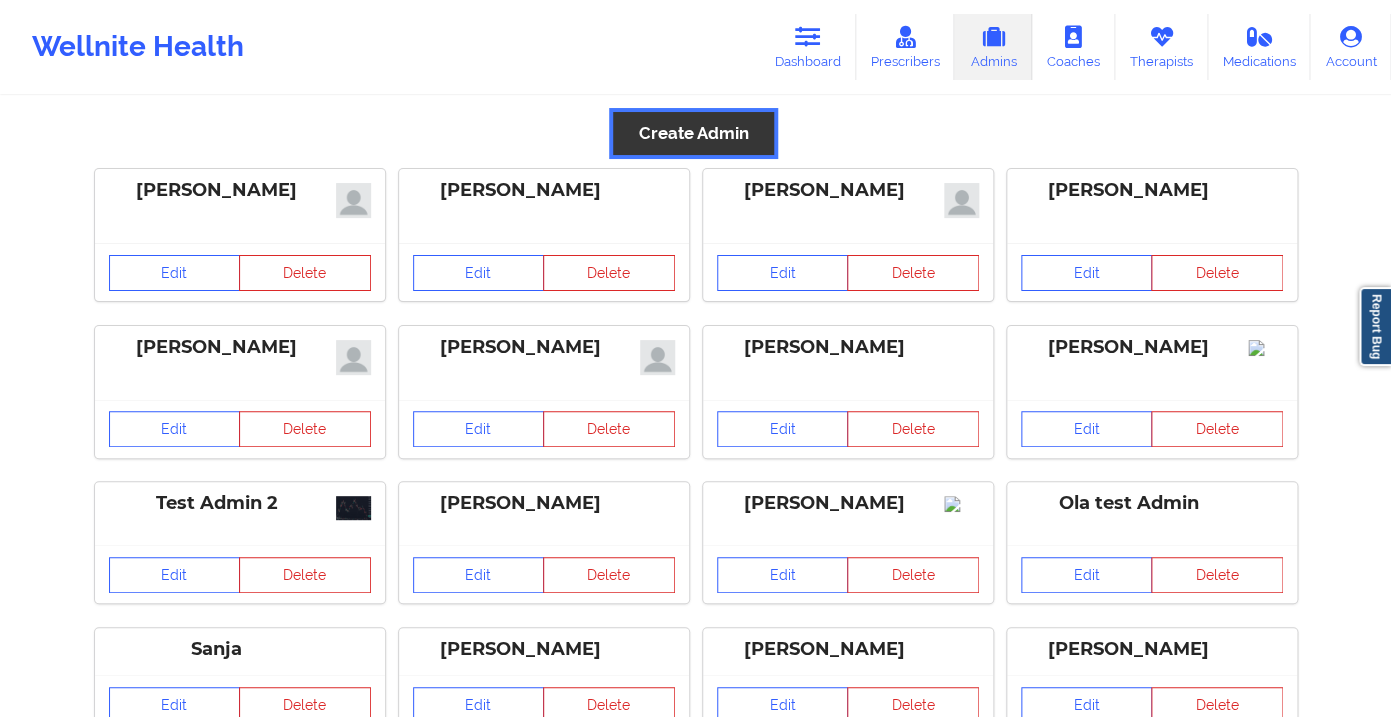 click on "Create Admin" at bounding box center [693, 133] 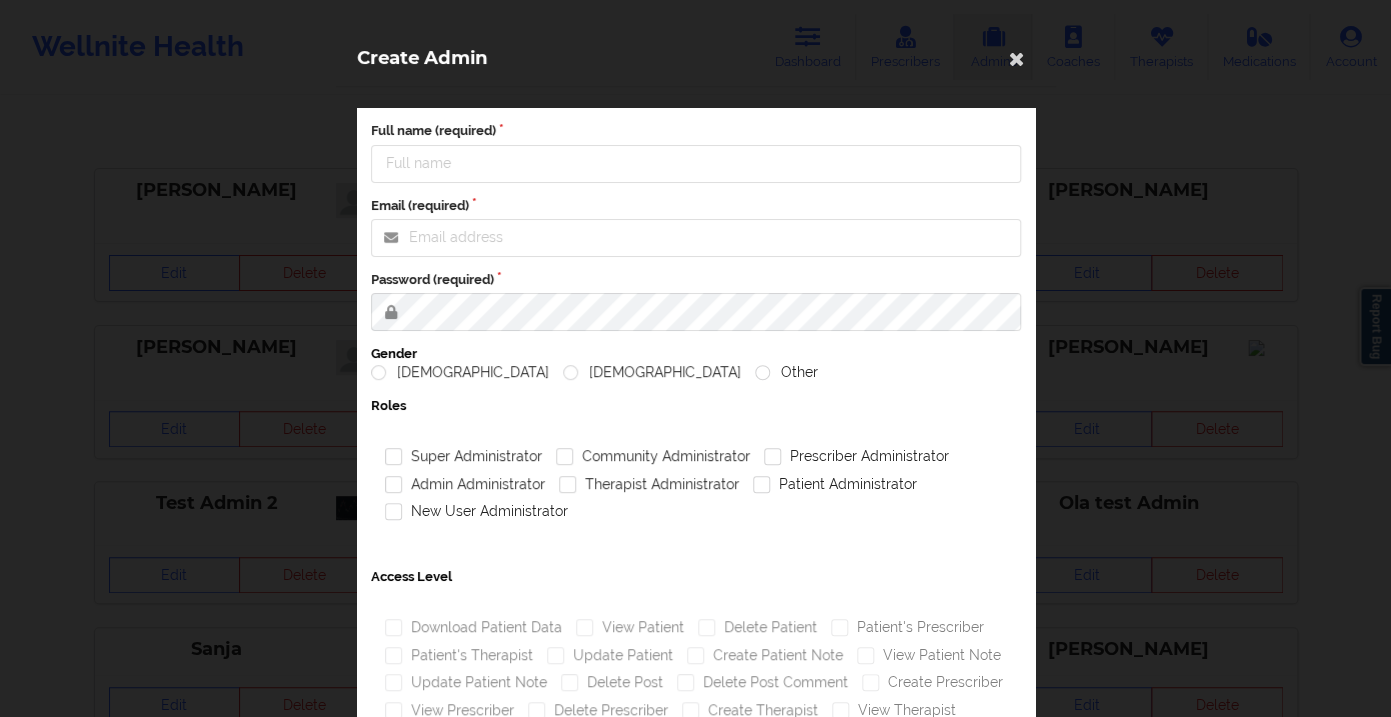 type on "[EMAIL_ADDRESS][DOMAIN_NAME]" 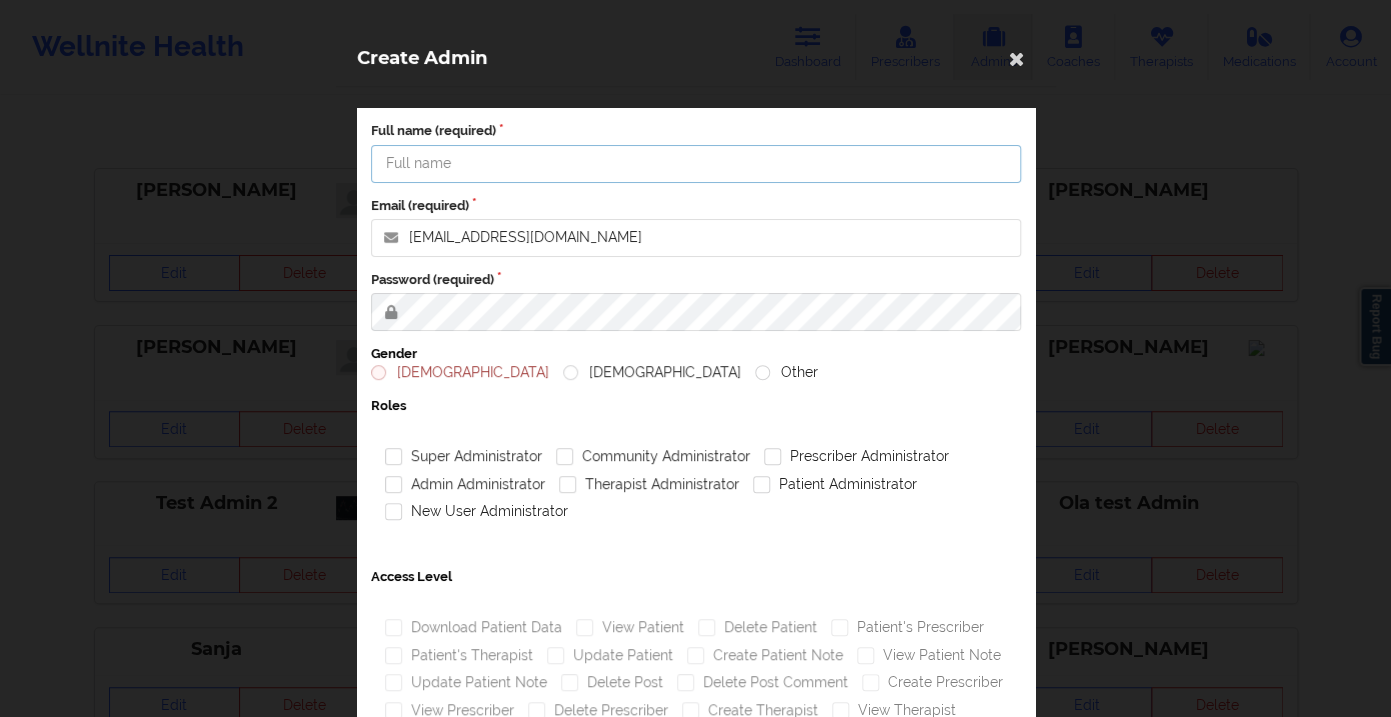 click on "Full name   (required)" at bounding box center (696, 164) 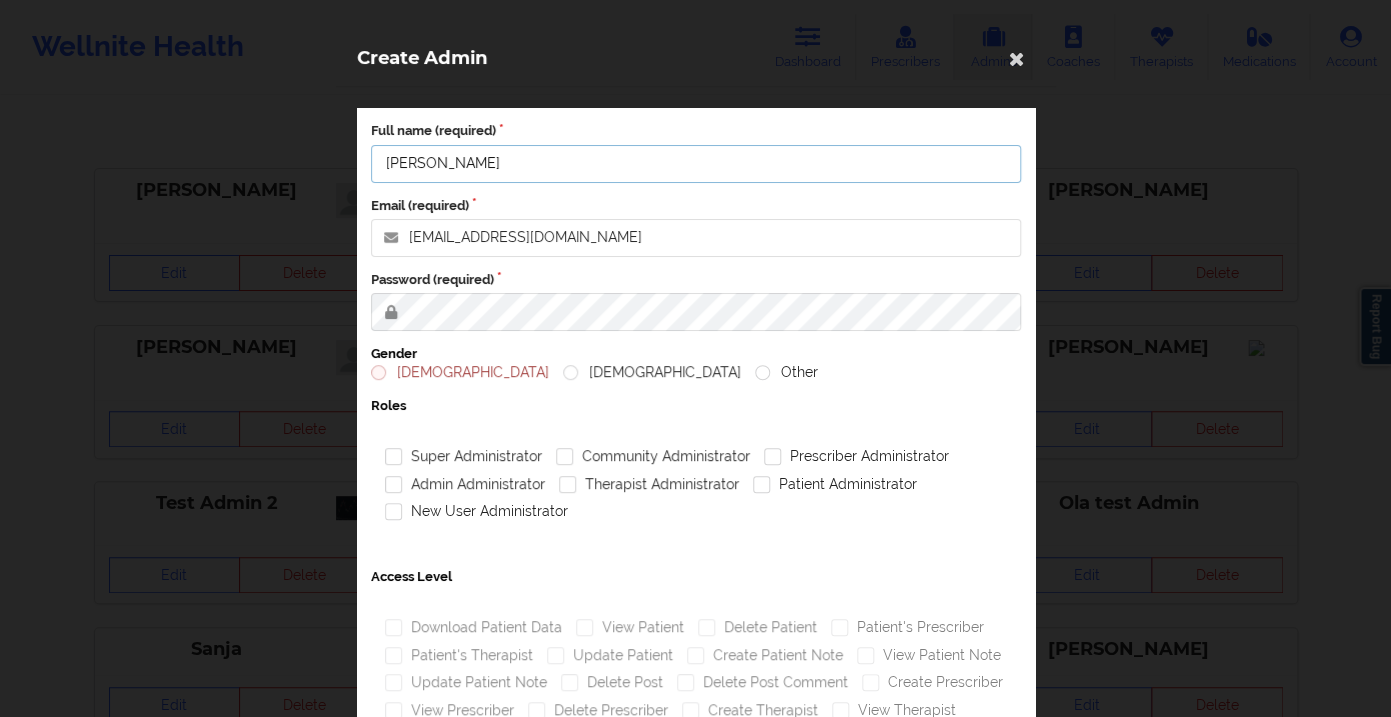 type on "[PERSON_NAME]" 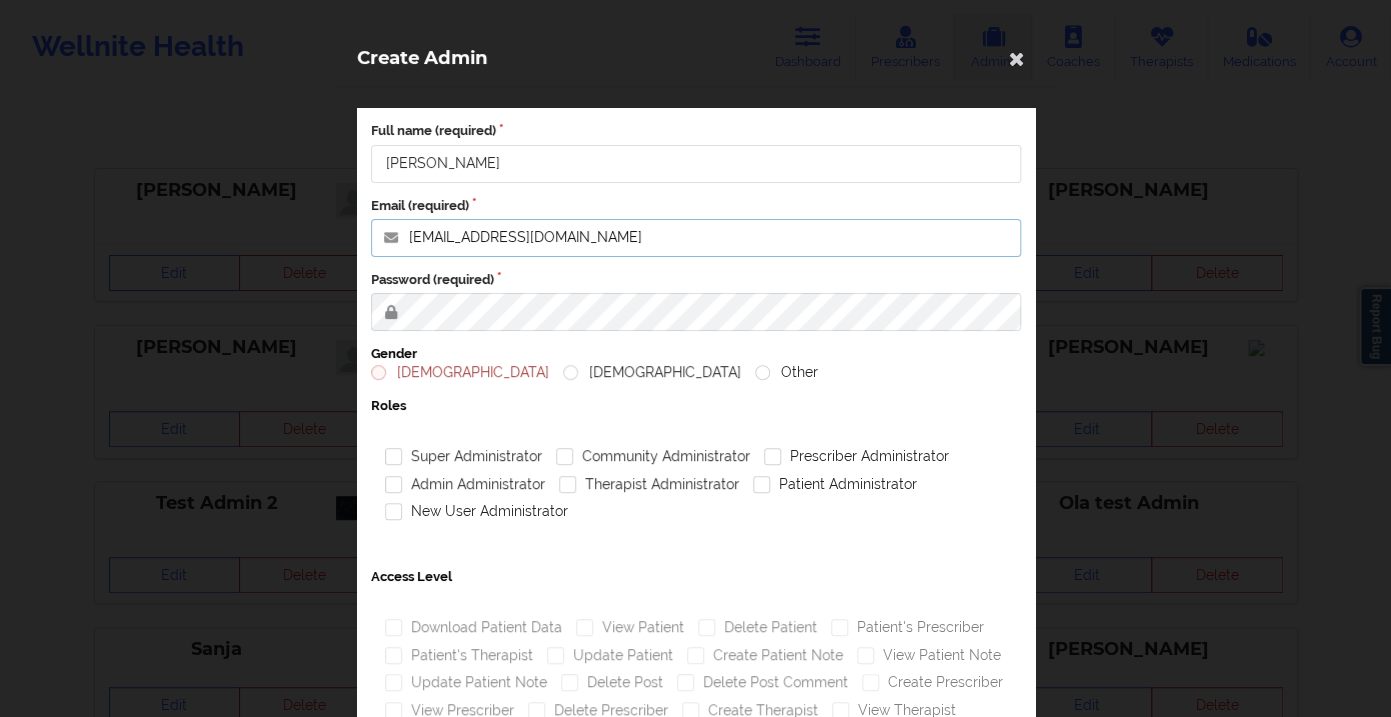 click on "[EMAIL_ADDRESS][DOMAIN_NAME]" at bounding box center [696, 238] 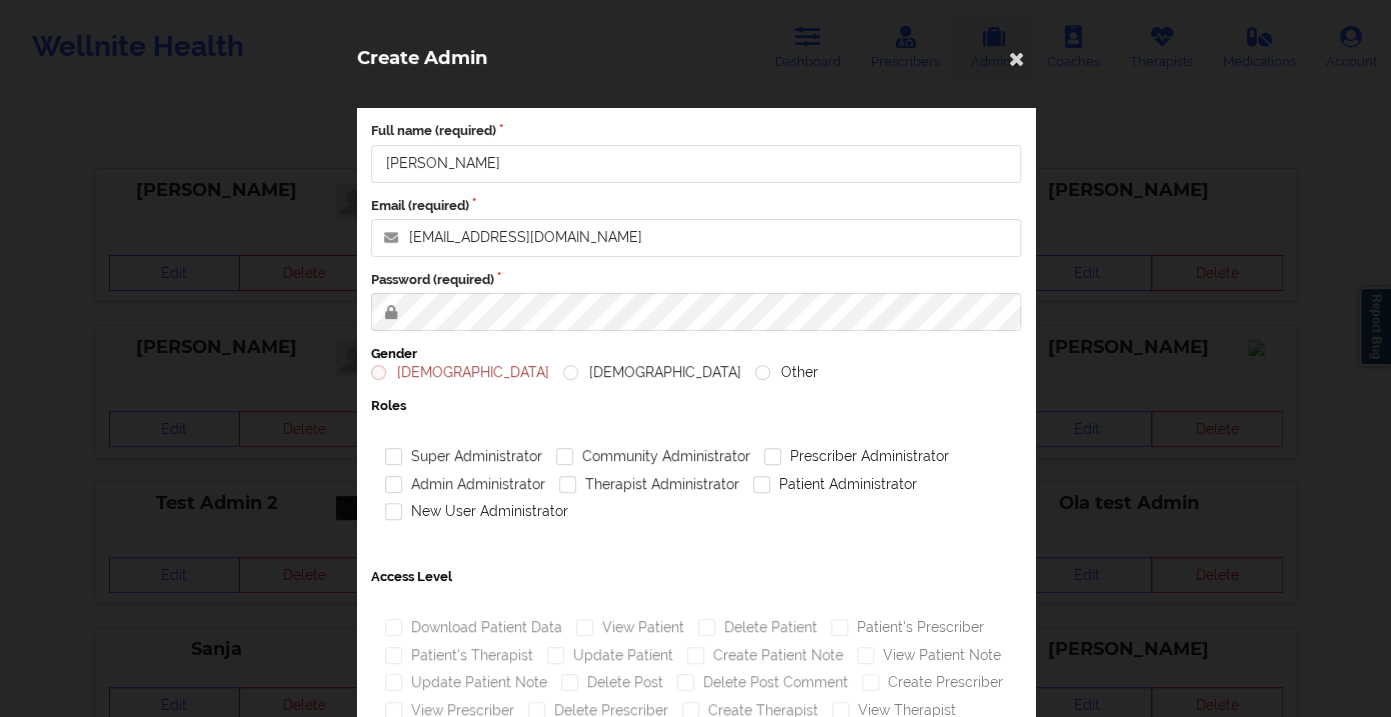 click on "[DEMOGRAPHIC_DATA]" at bounding box center (460, 372) 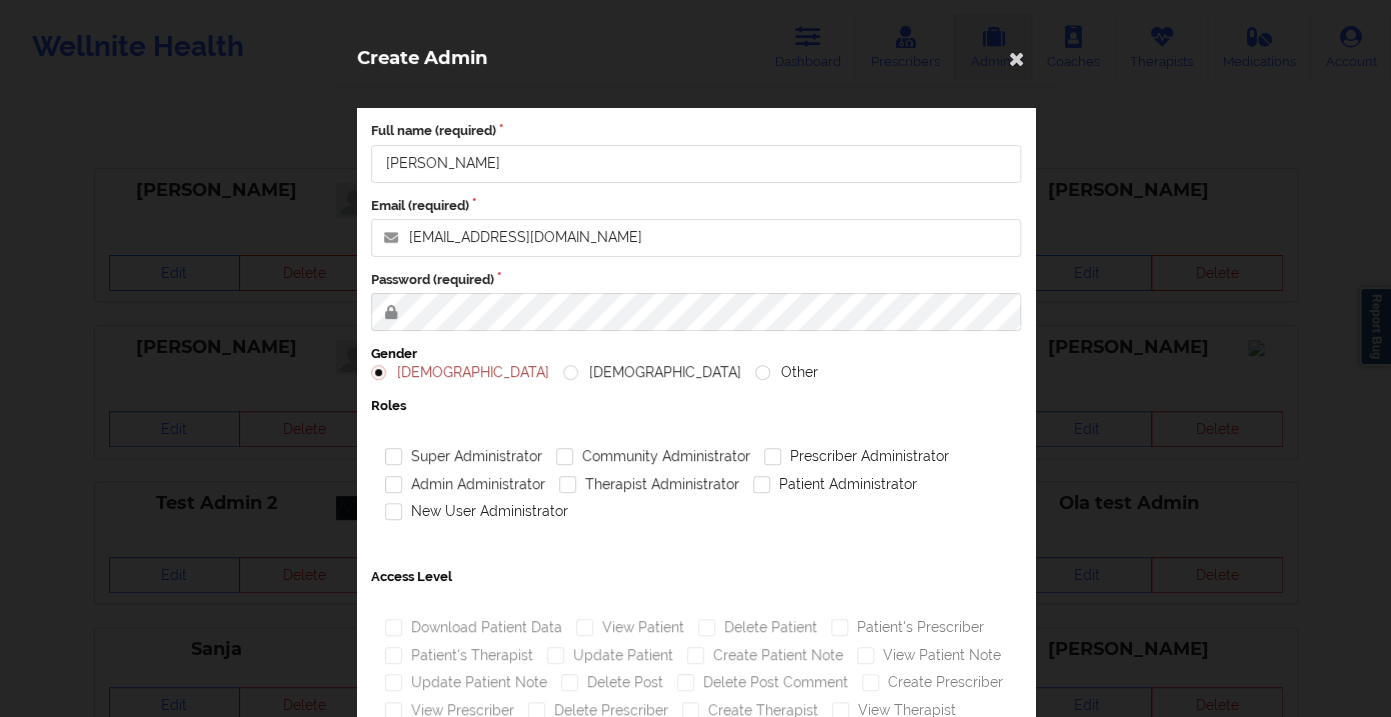 radio on "true" 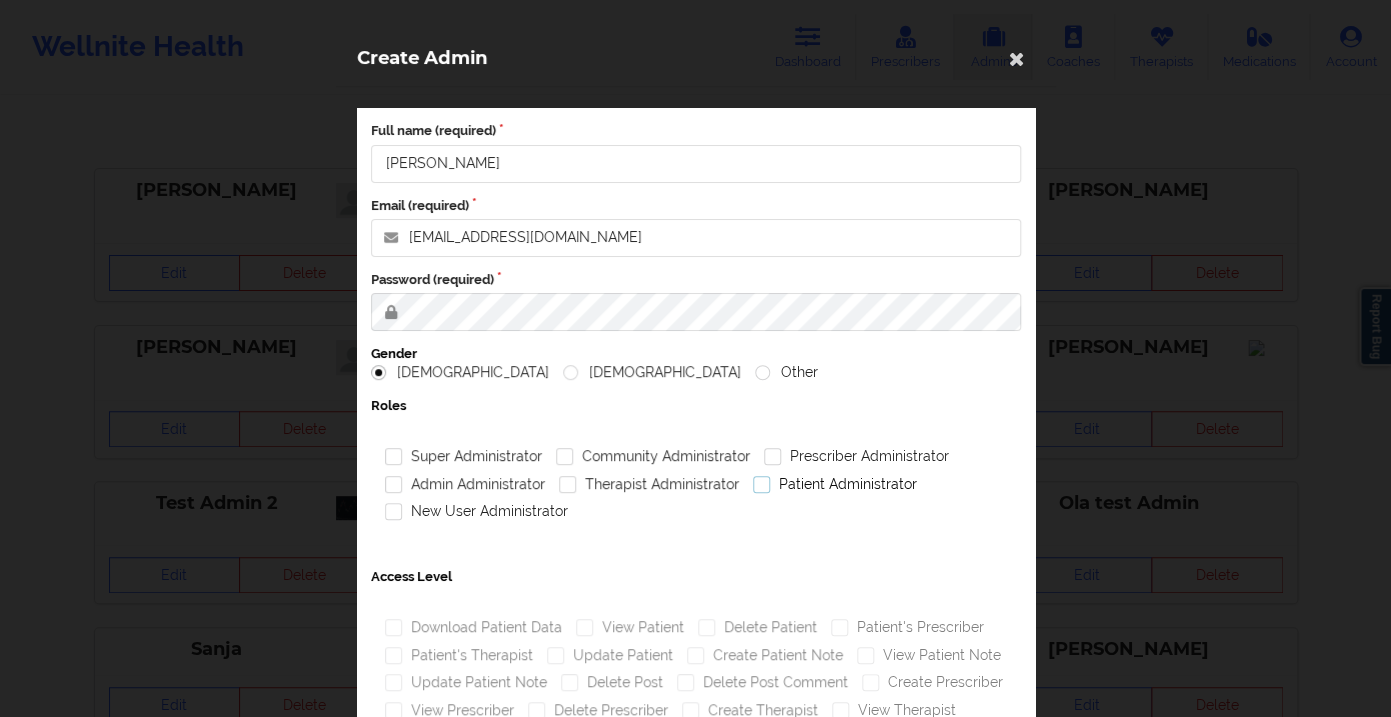 click on "Patient Administrator" at bounding box center (834, 484) 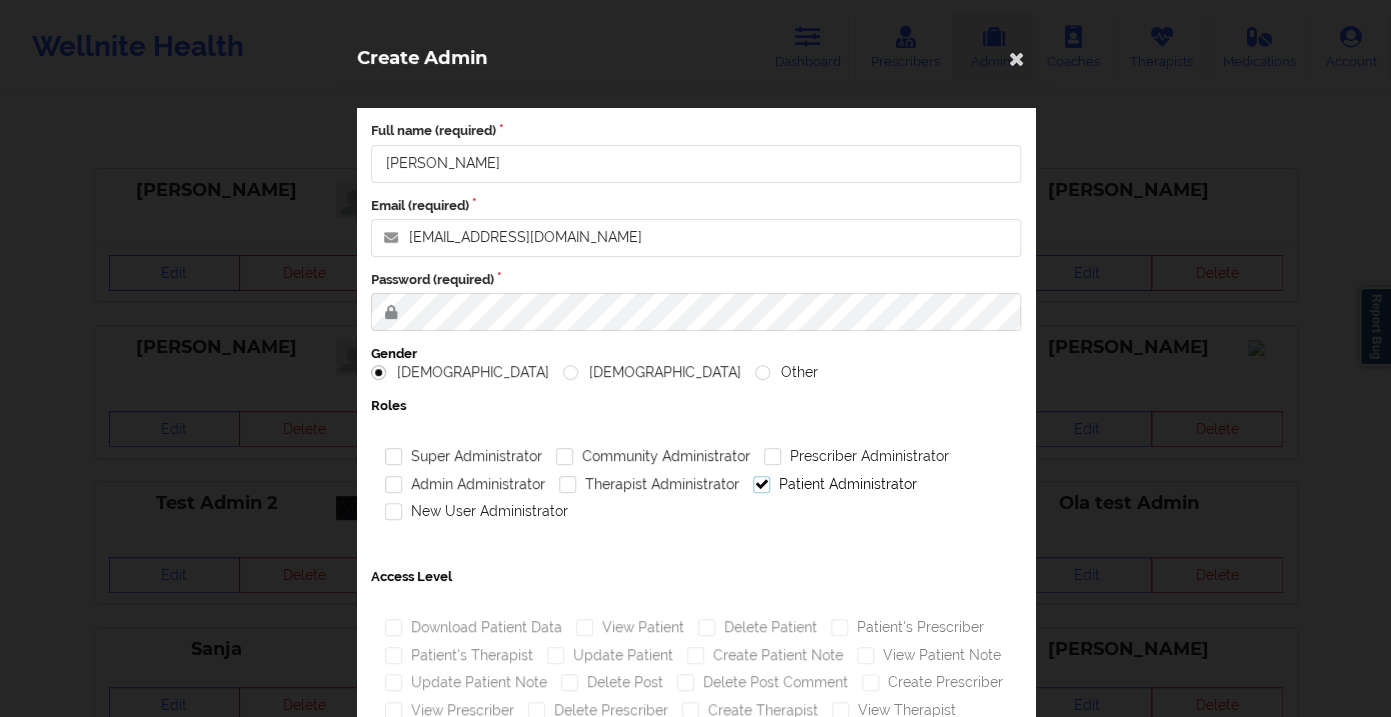 checkbox on "true" 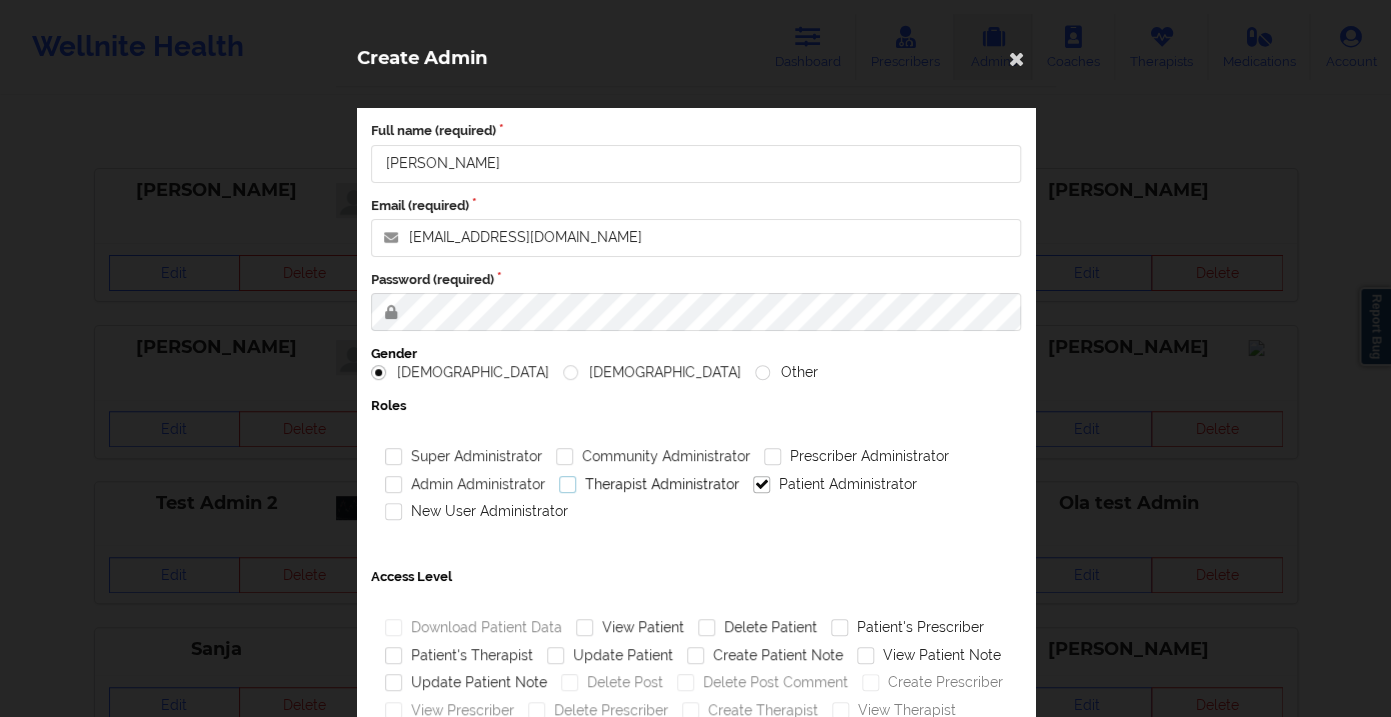 click on "Therapist Administrator" at bounding box center (648, 484) 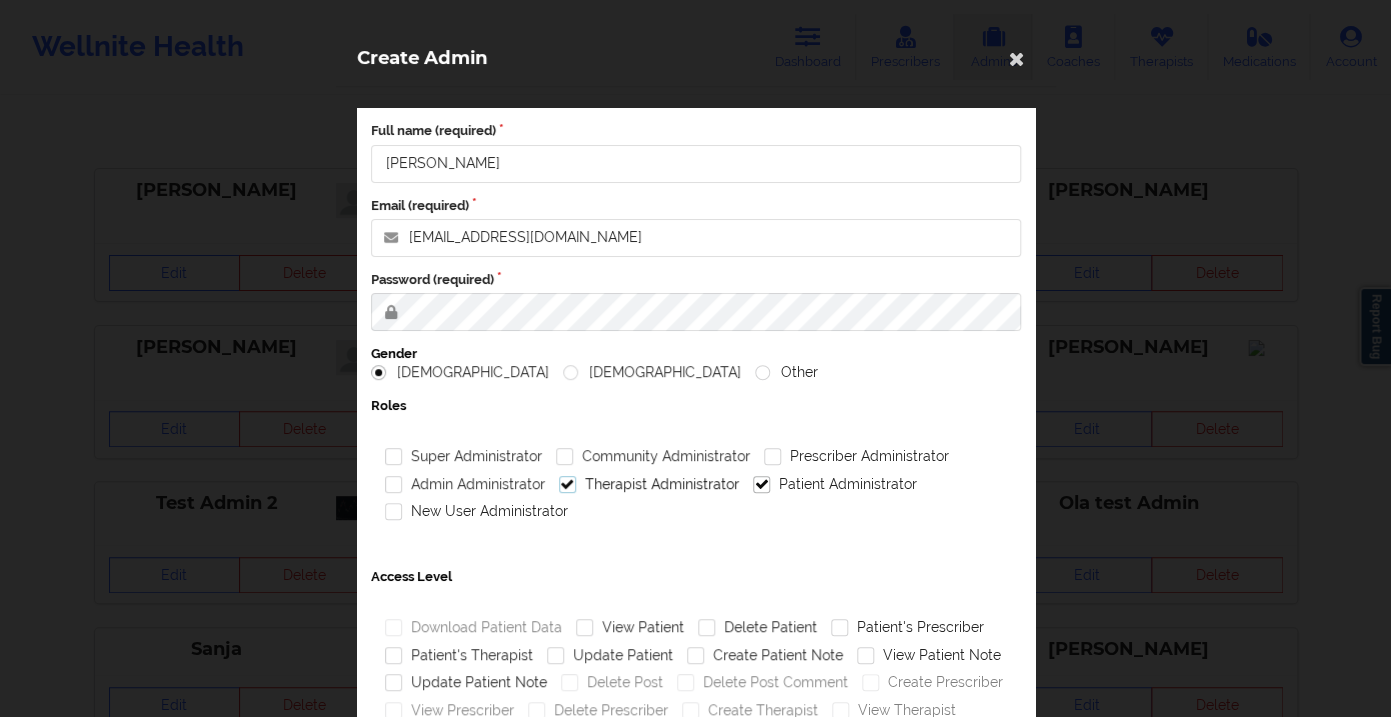 checkbox on "true" 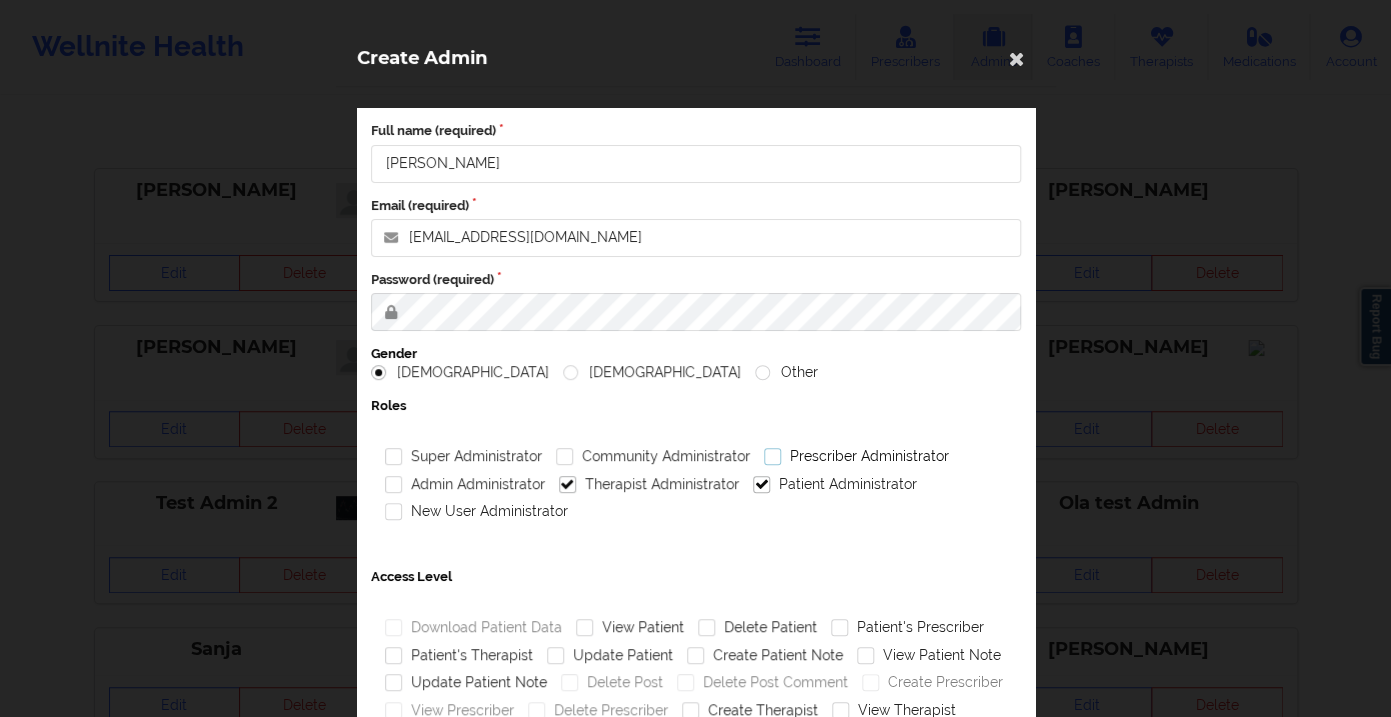 click on "Prescriber Administrator" at bounding box center [855, 456] 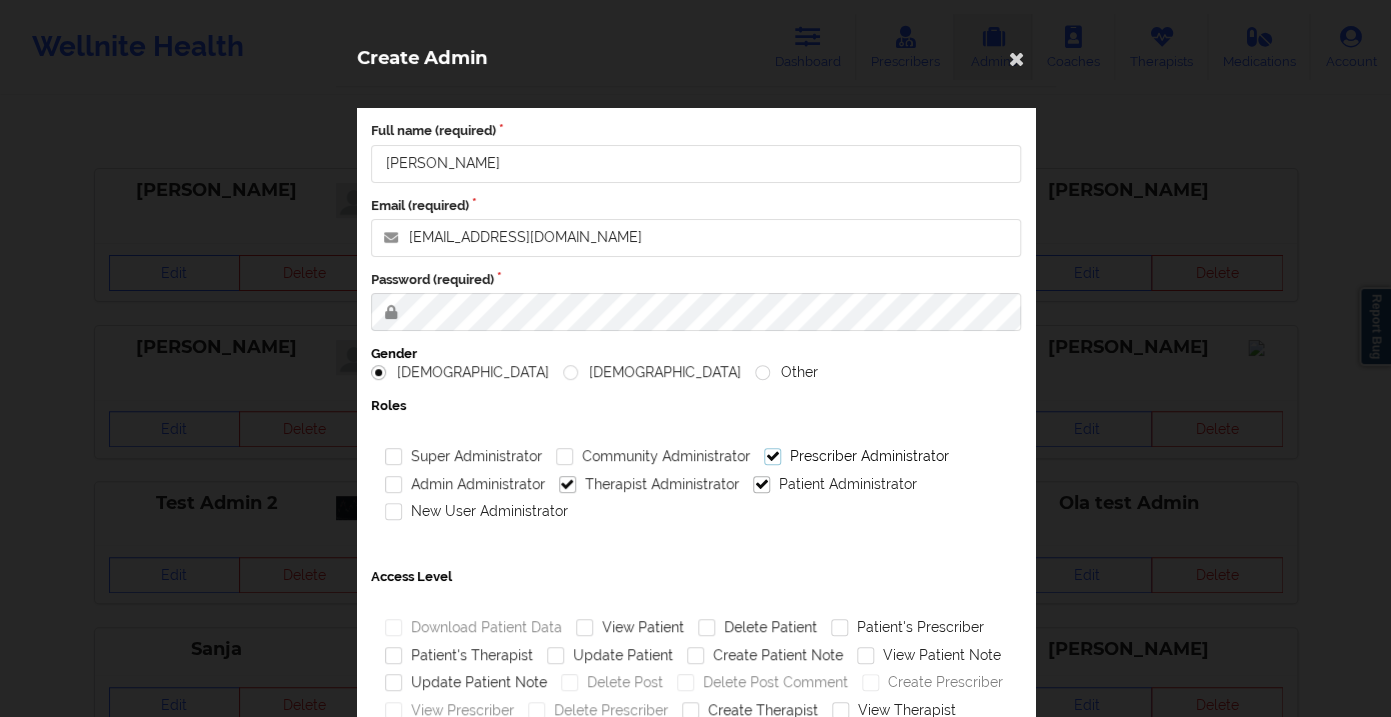 checkbox on "true" 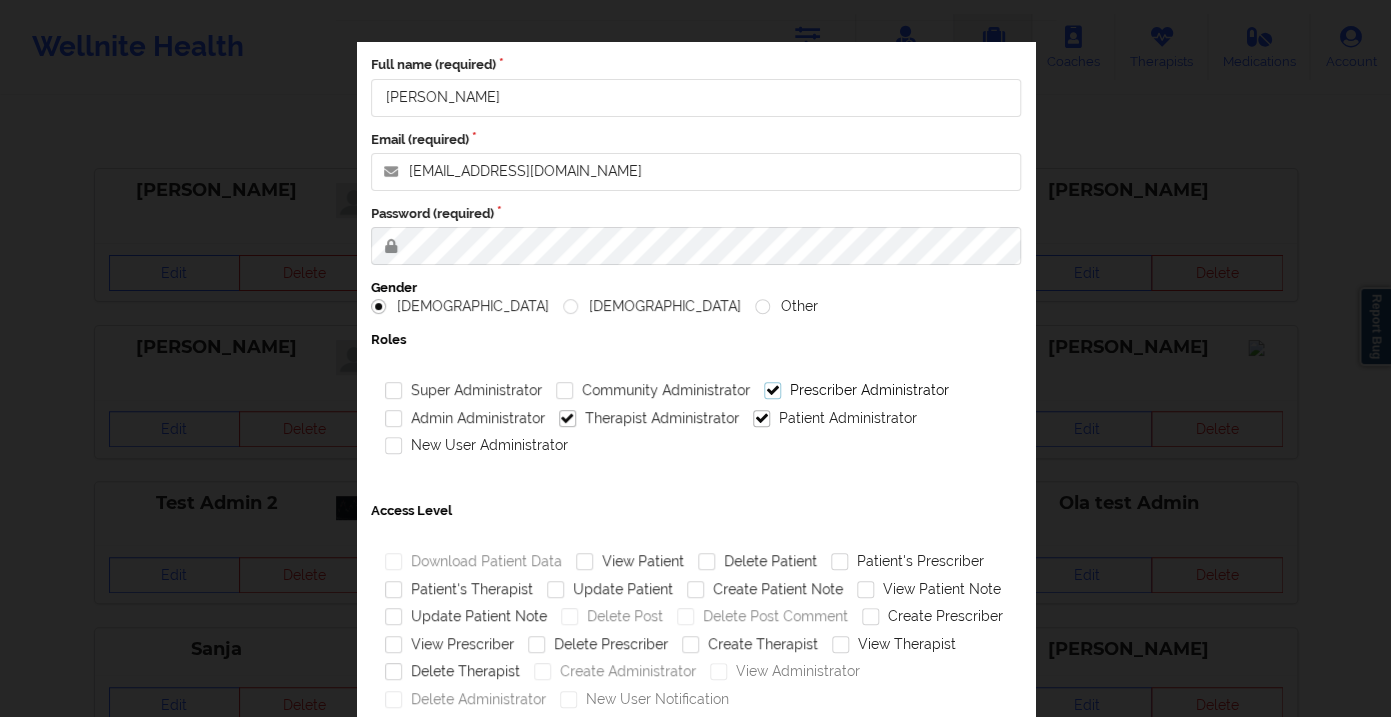 scroll, scrollTop: 198, scrollLeft: 0, axis: vertical 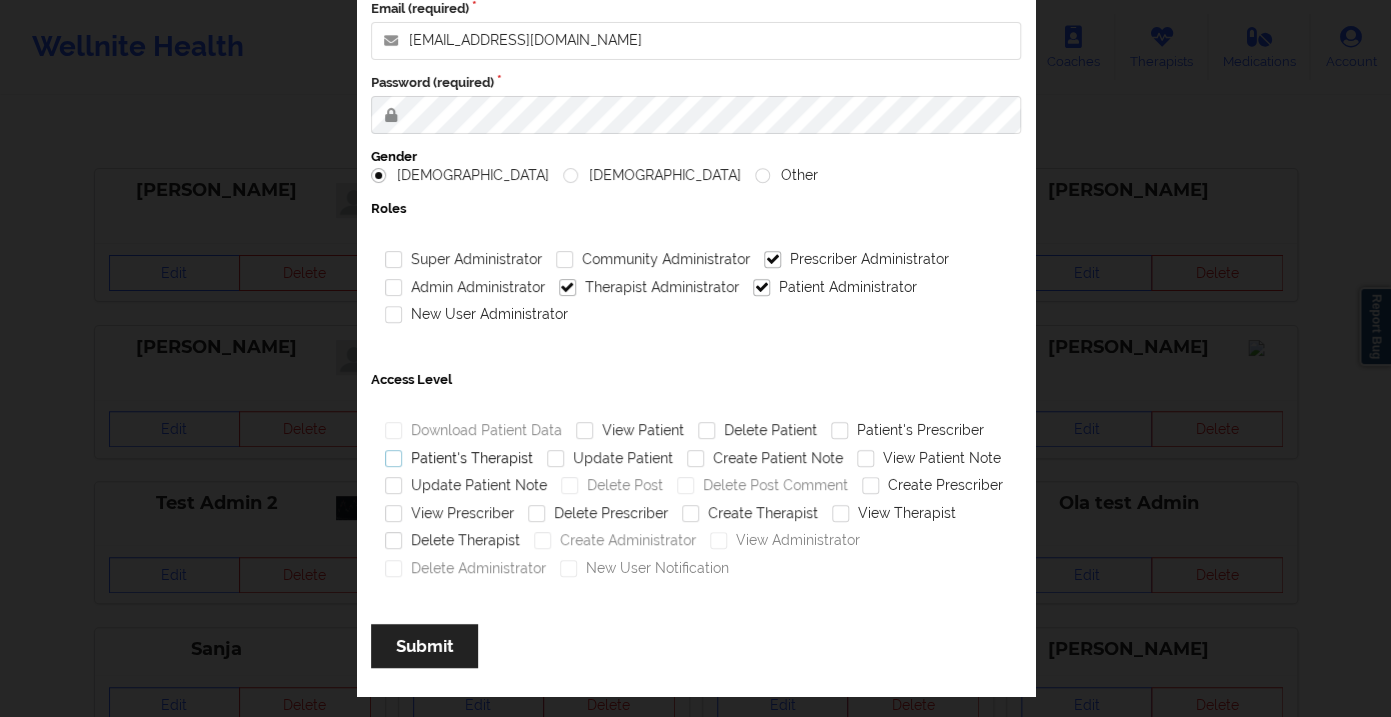 click on "Patient's Therapist" at bounding box center [459, 458] 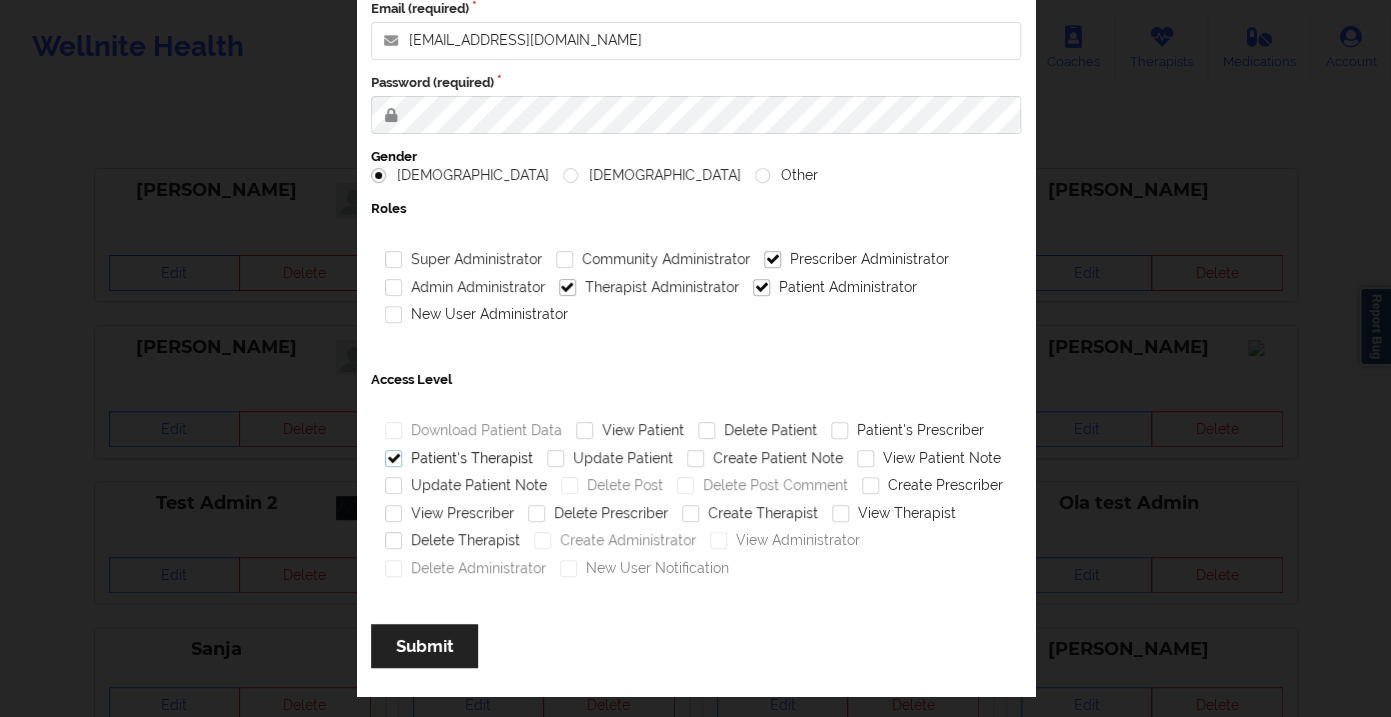 checkbox on "true" 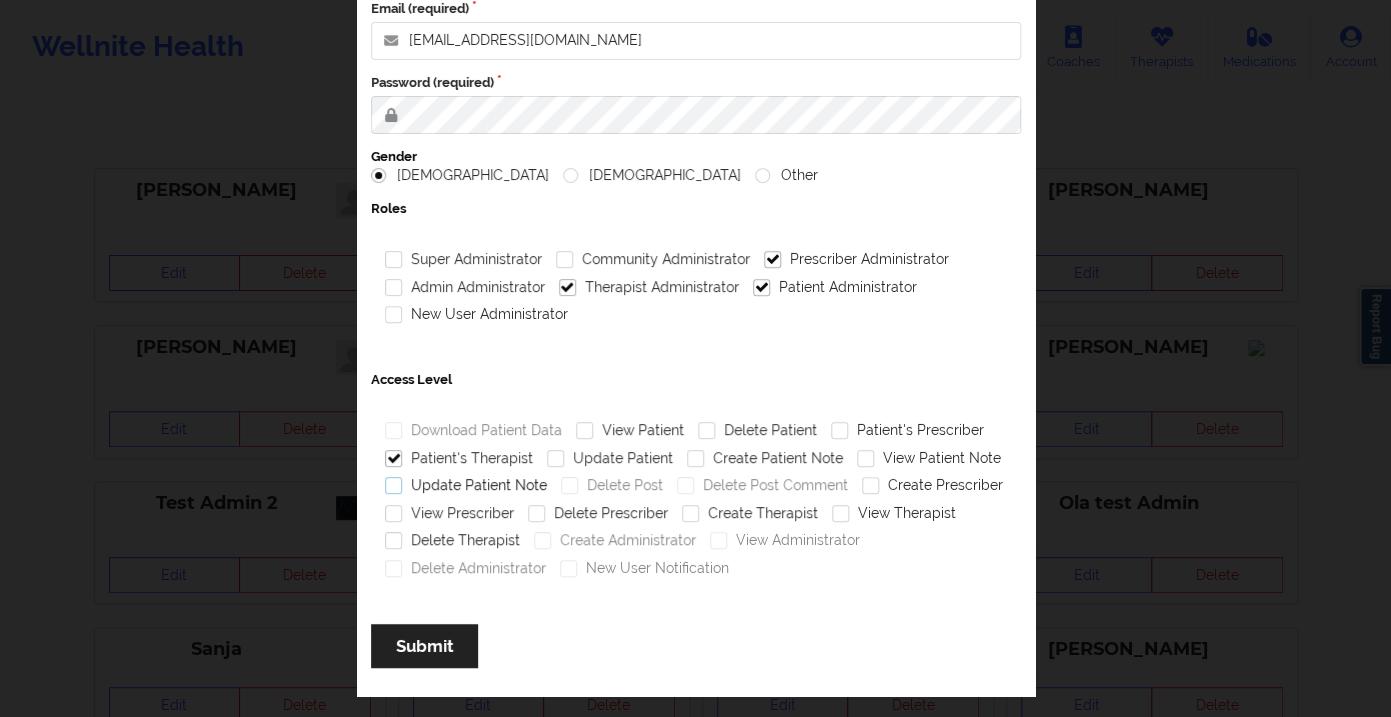 click on "Update Patient Note" at bounding box center [466, 485] 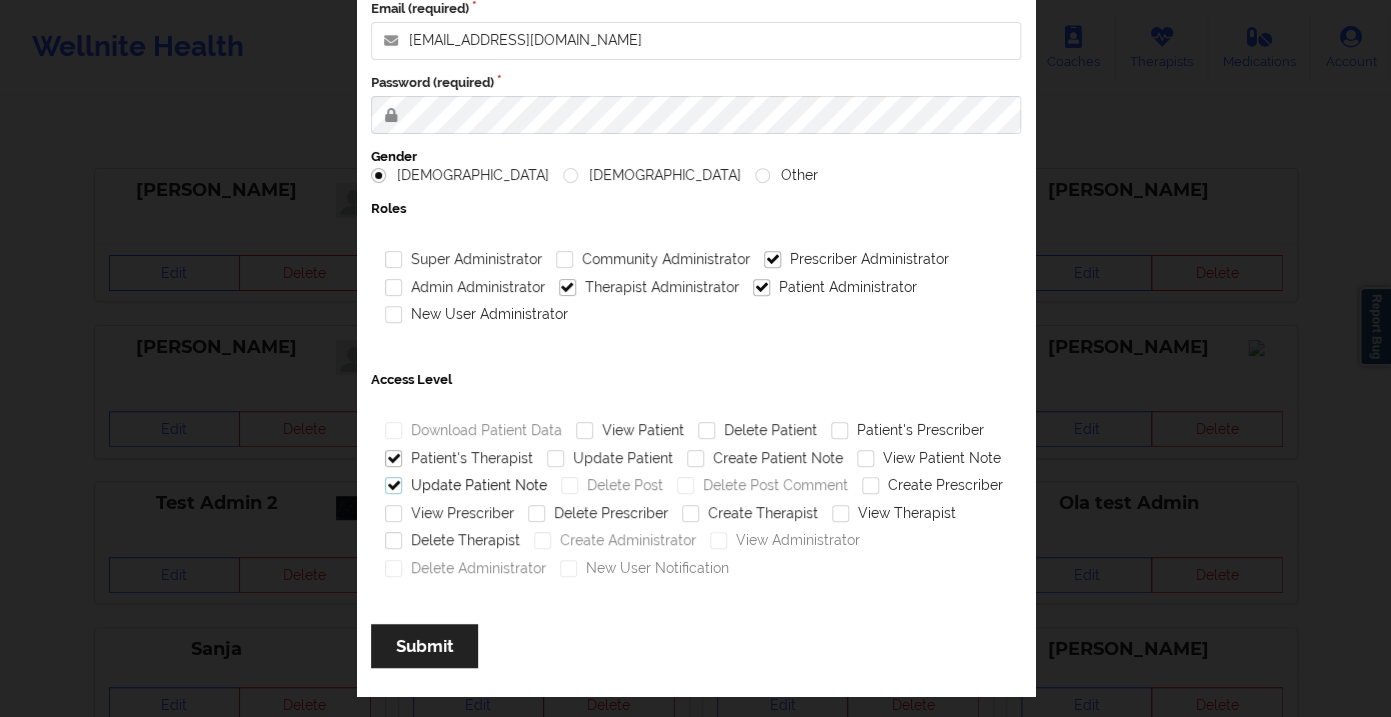 checkbox on "true" 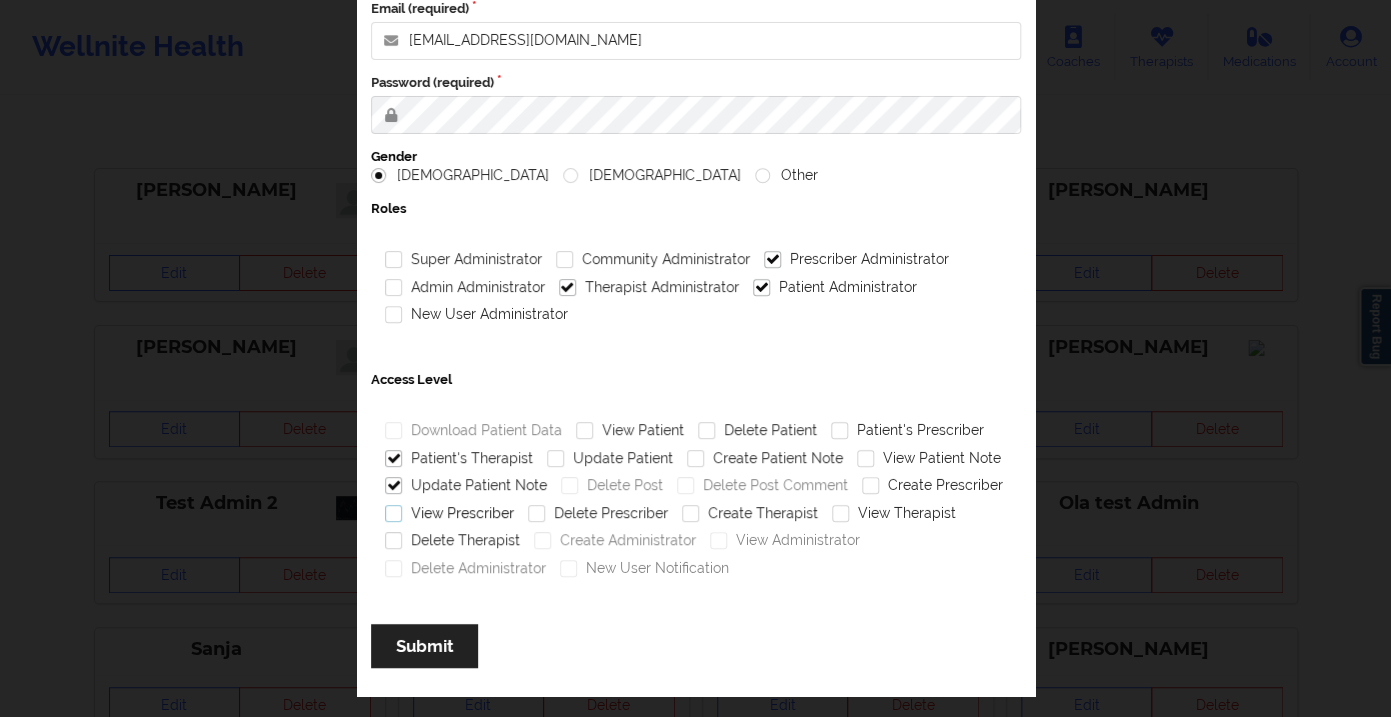 click on "View Prescriber" at bounding box center (449, 513) 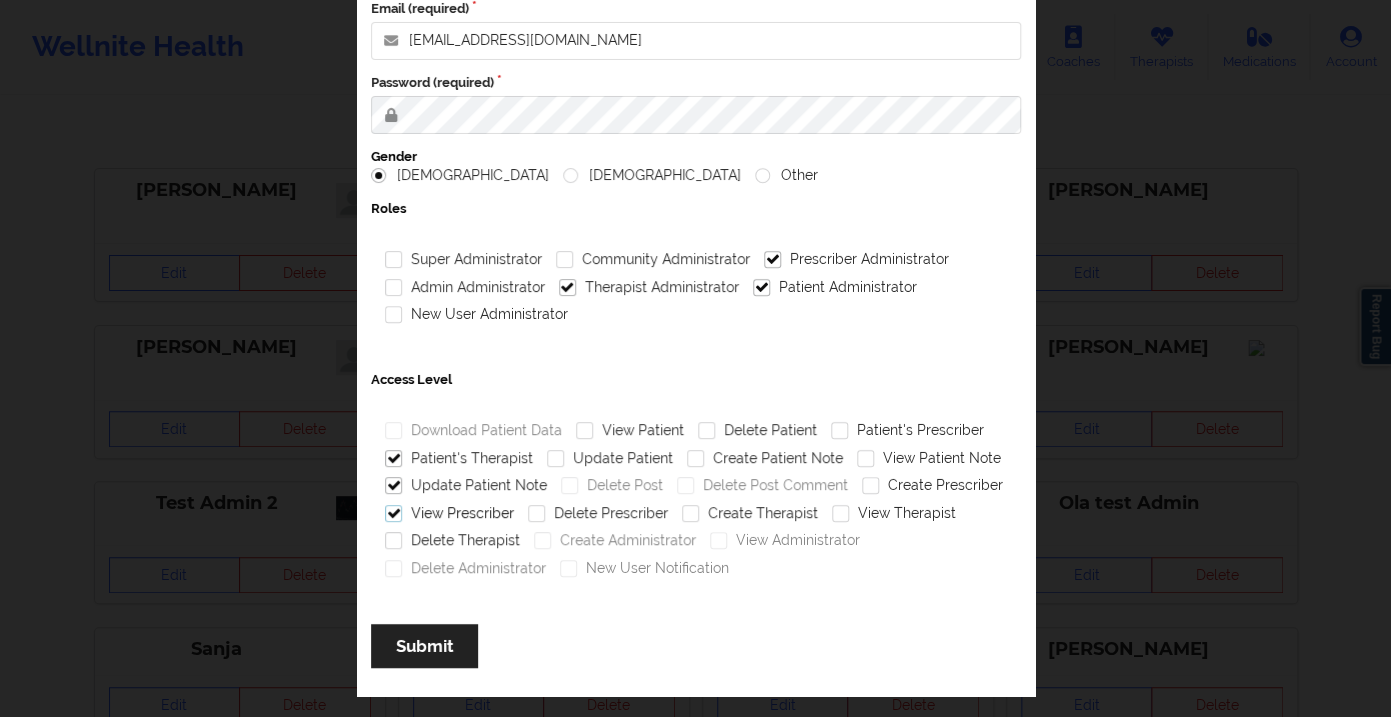 checkbox on "true" 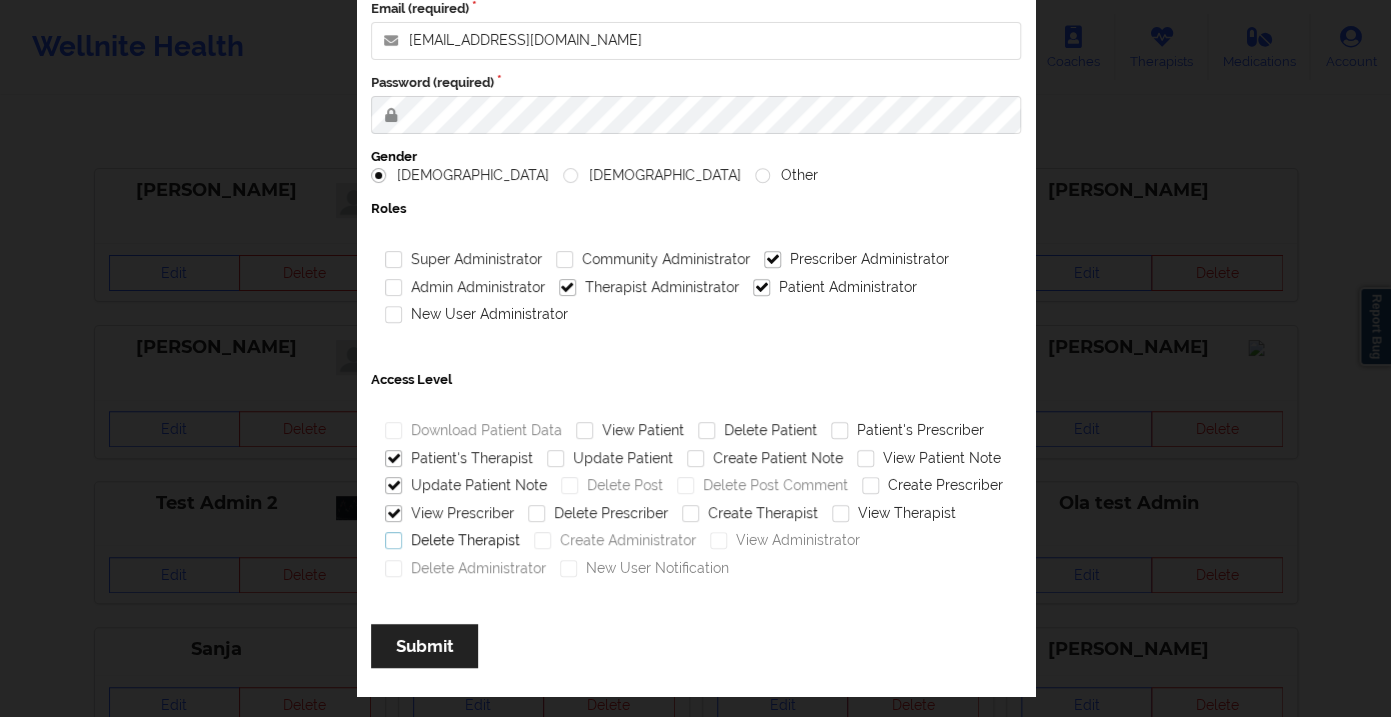 click on "Delete Therapist" at bounding box center (452, 540) 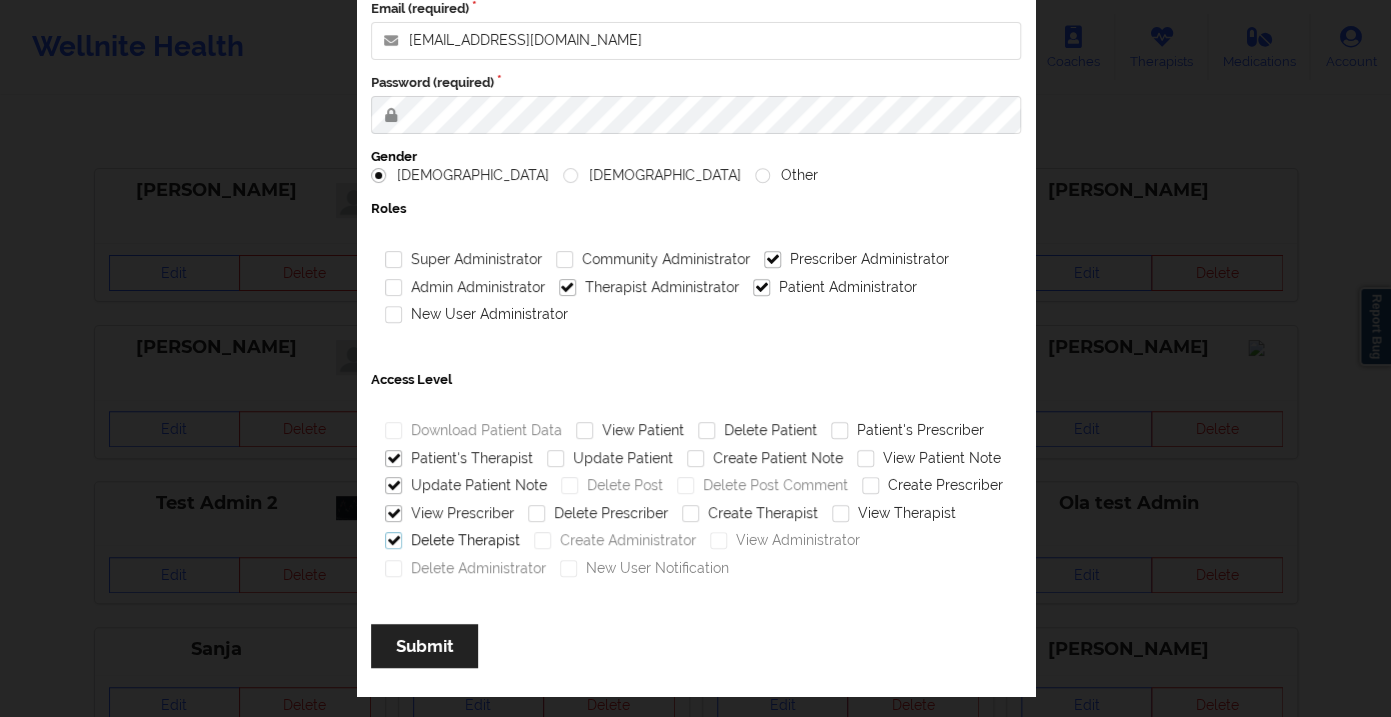 checkbox on "true" 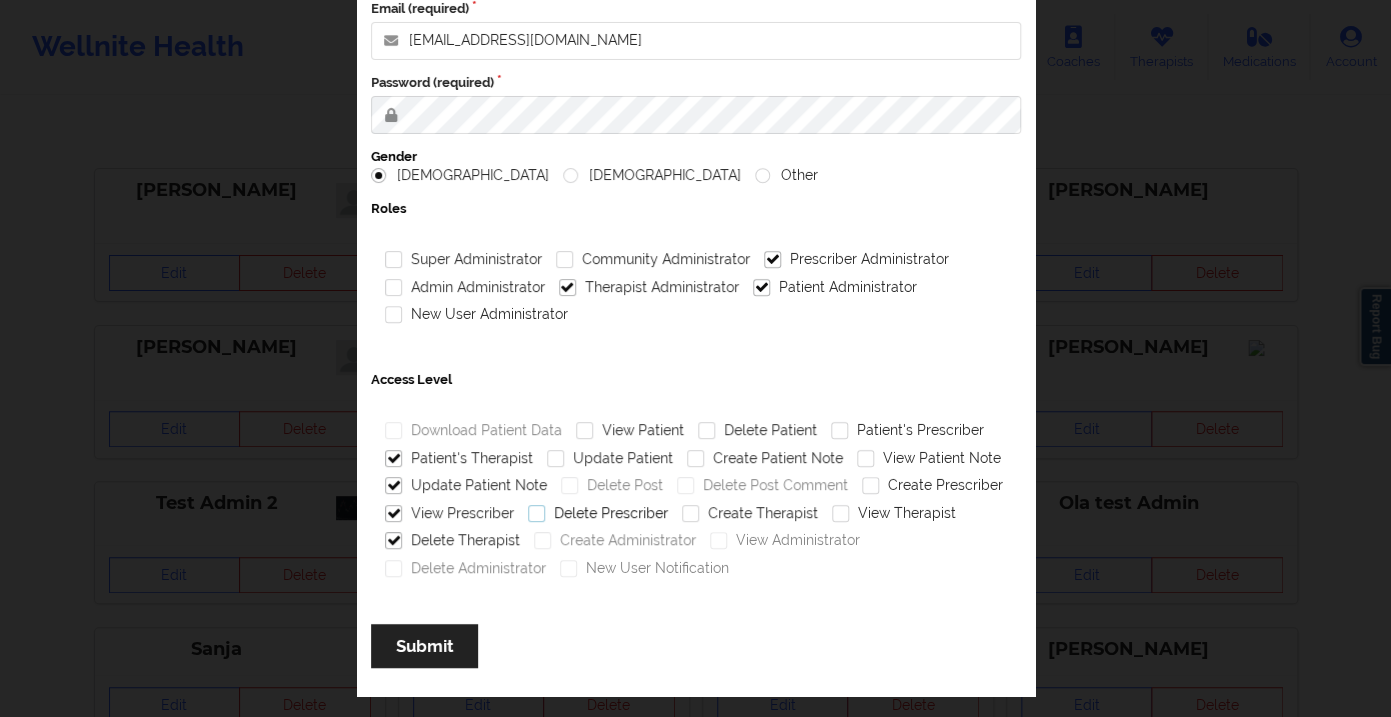 click on "Delete Prescriber" at bounding box center (597, 513) 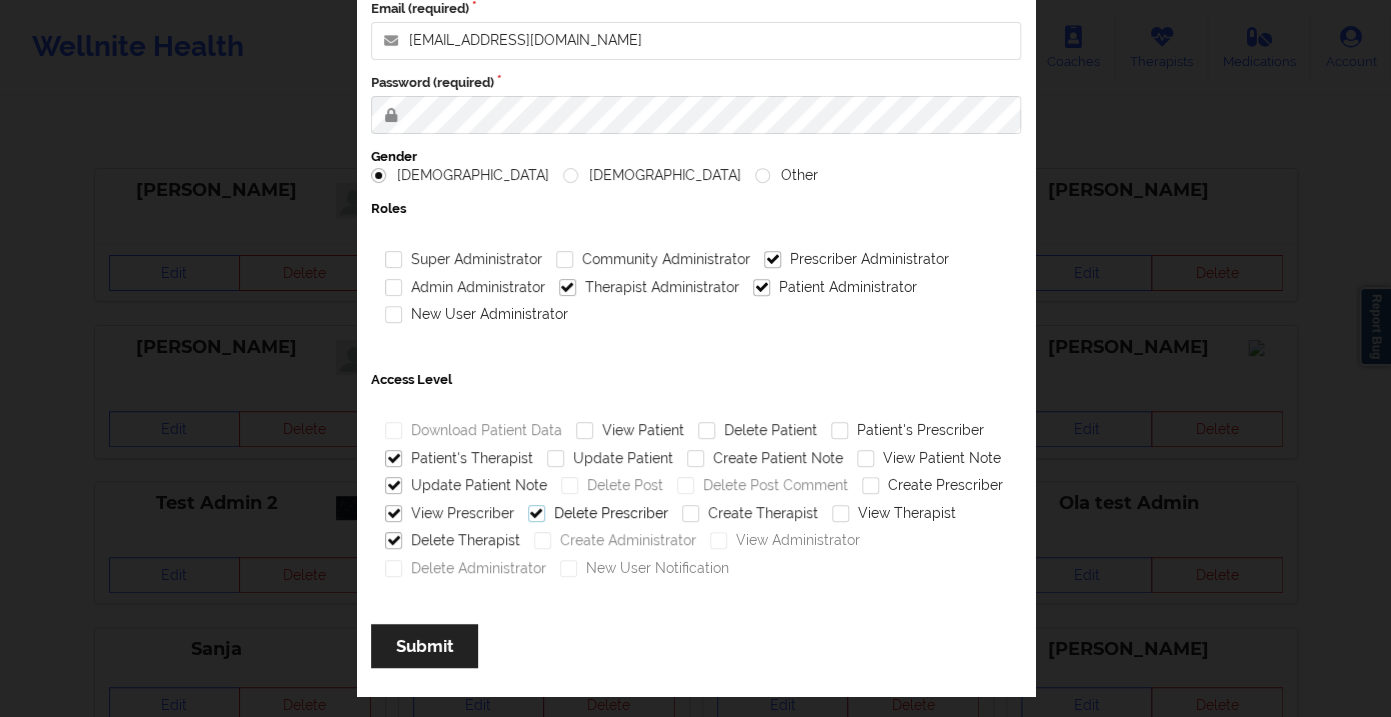 checkbox on "true" 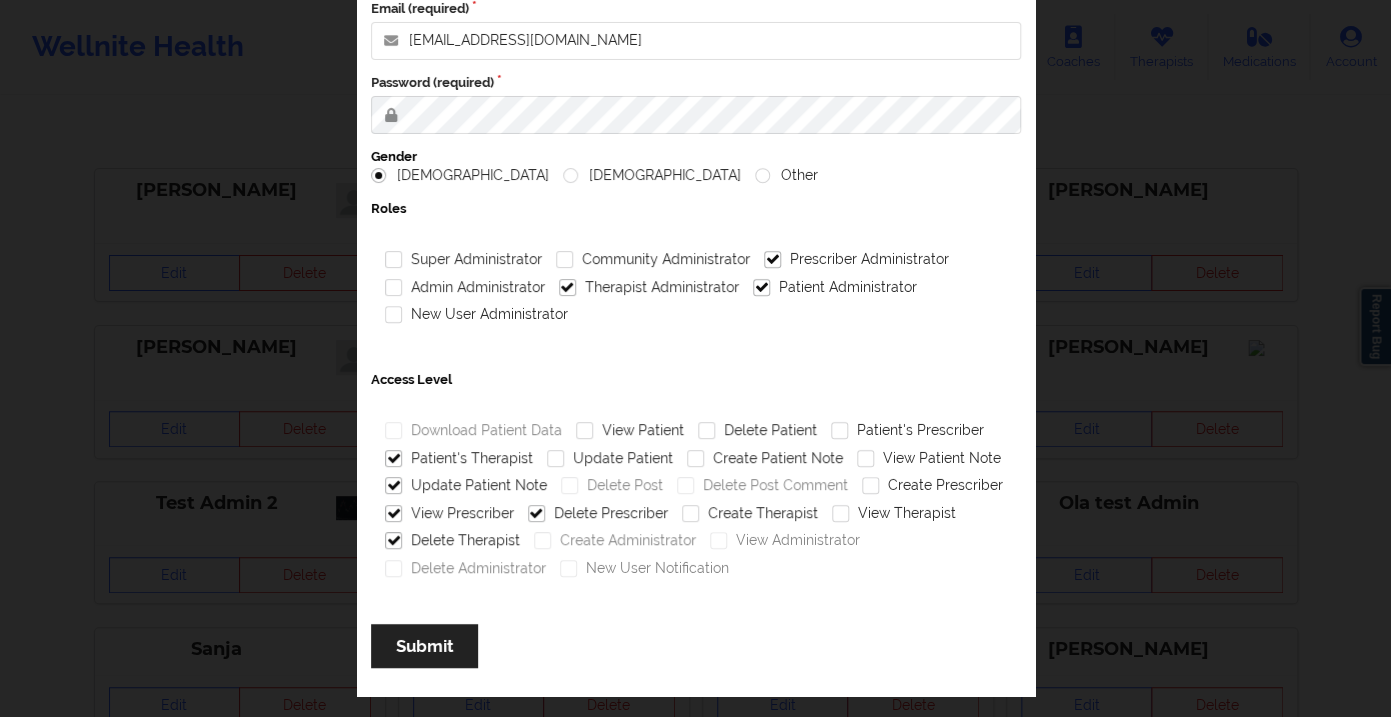 click on "Update Patient" at bounding box center (609, 459) 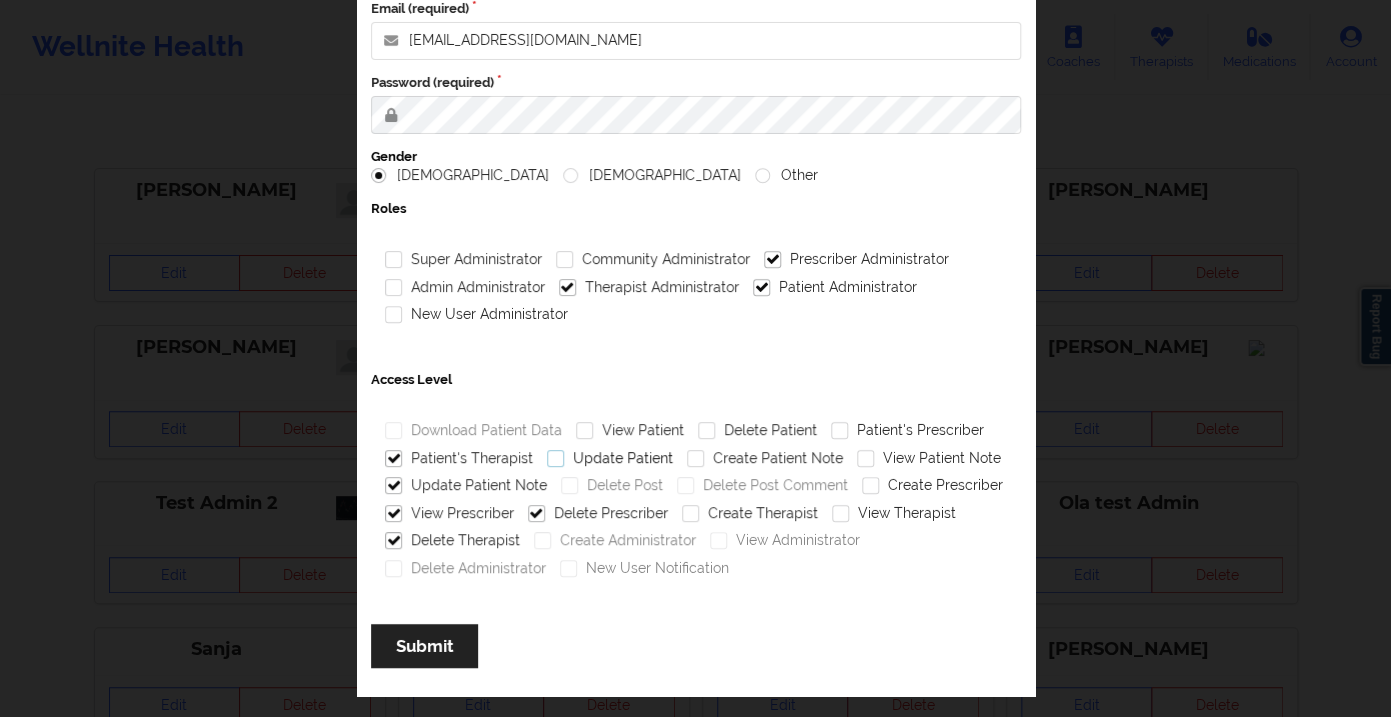 click on "Update Patient" at bounding box center [609, 458] 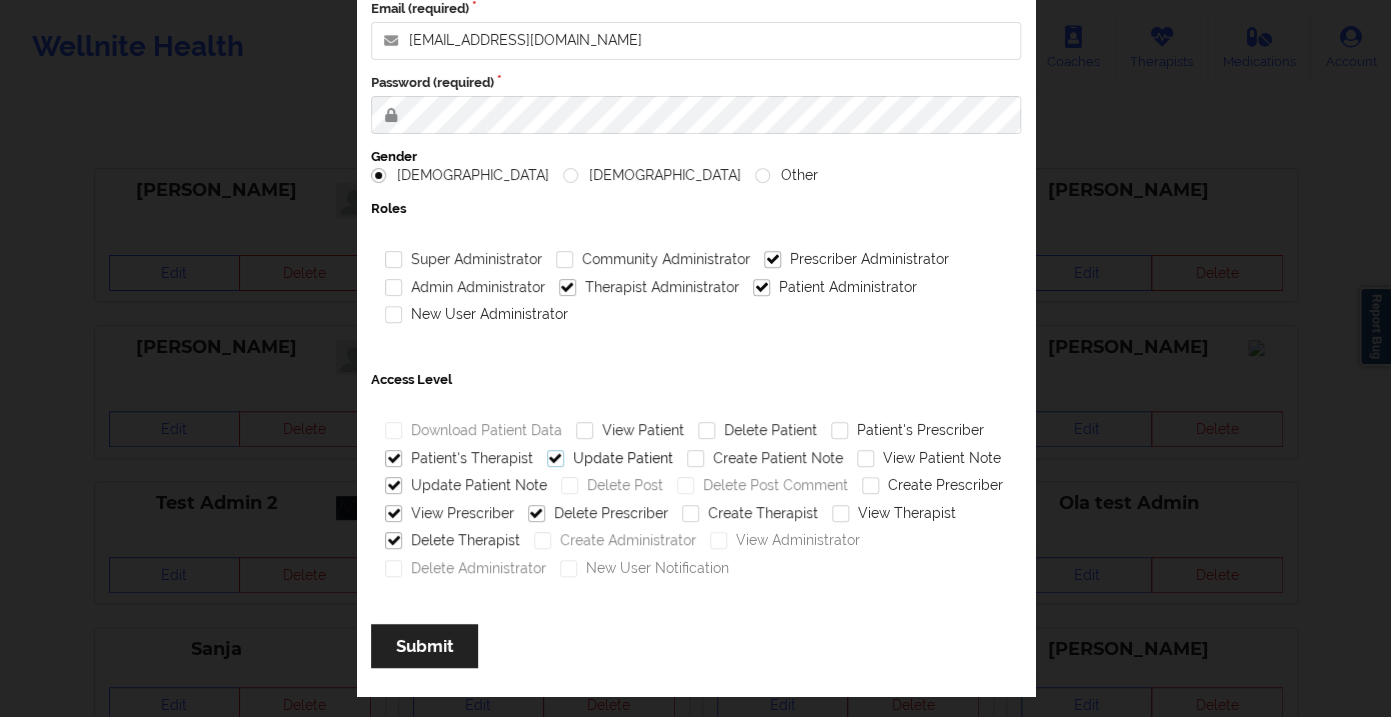 checkbox on "true" 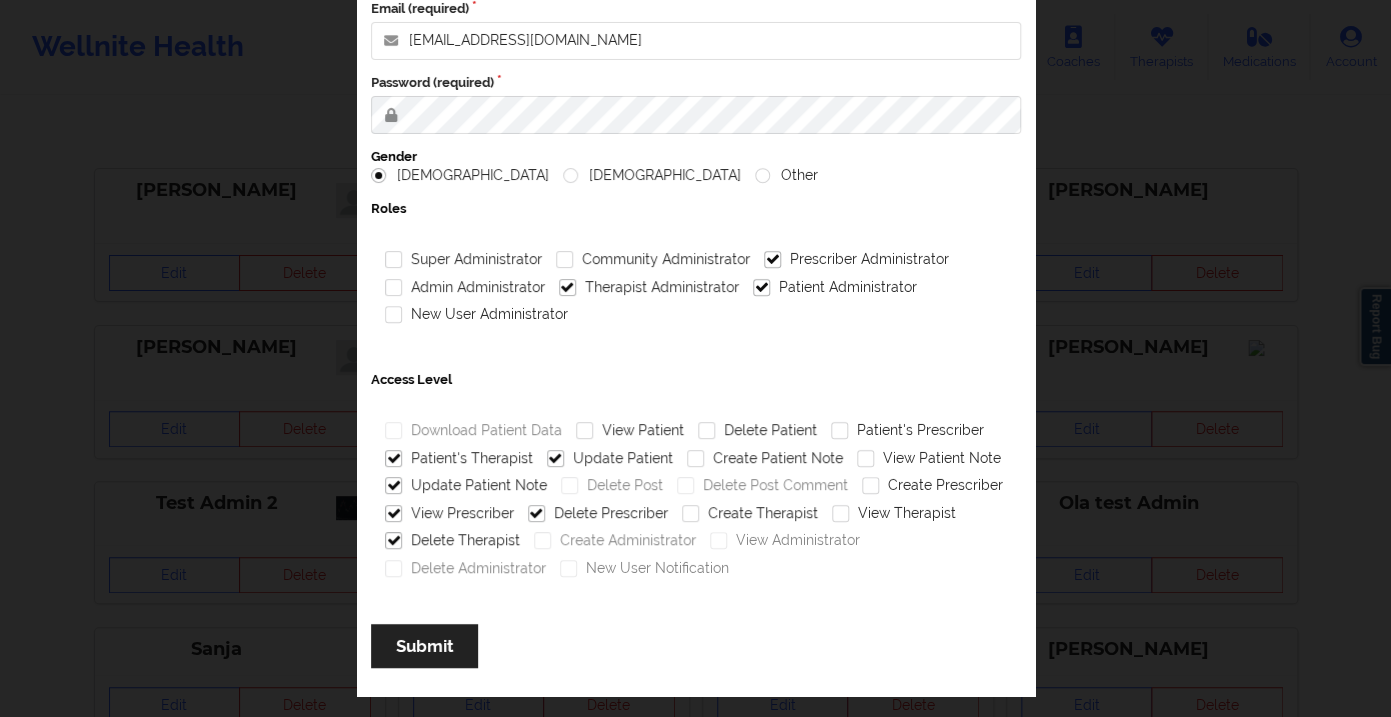 click on "View Patient" at bounding box center [629, 431] 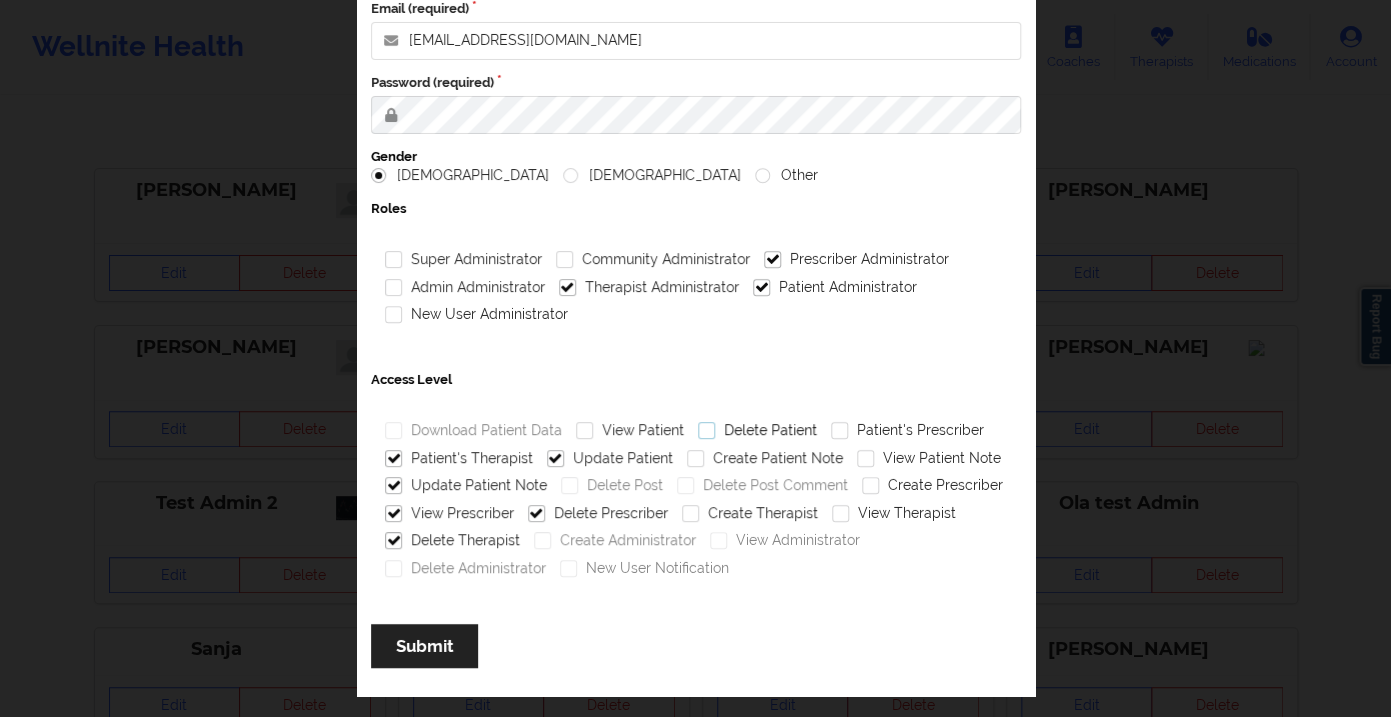 click on "Delete Patient" at bounding box center [756, 430] 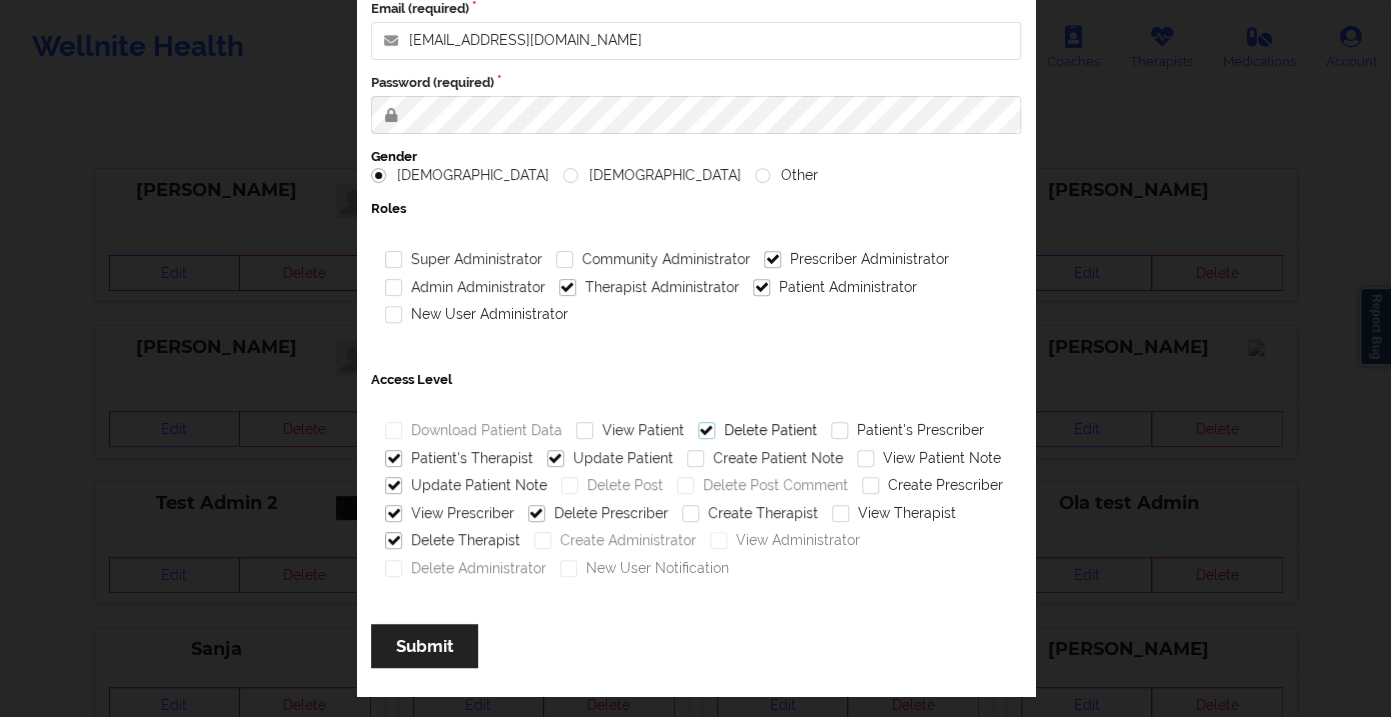 checkbox on "true" 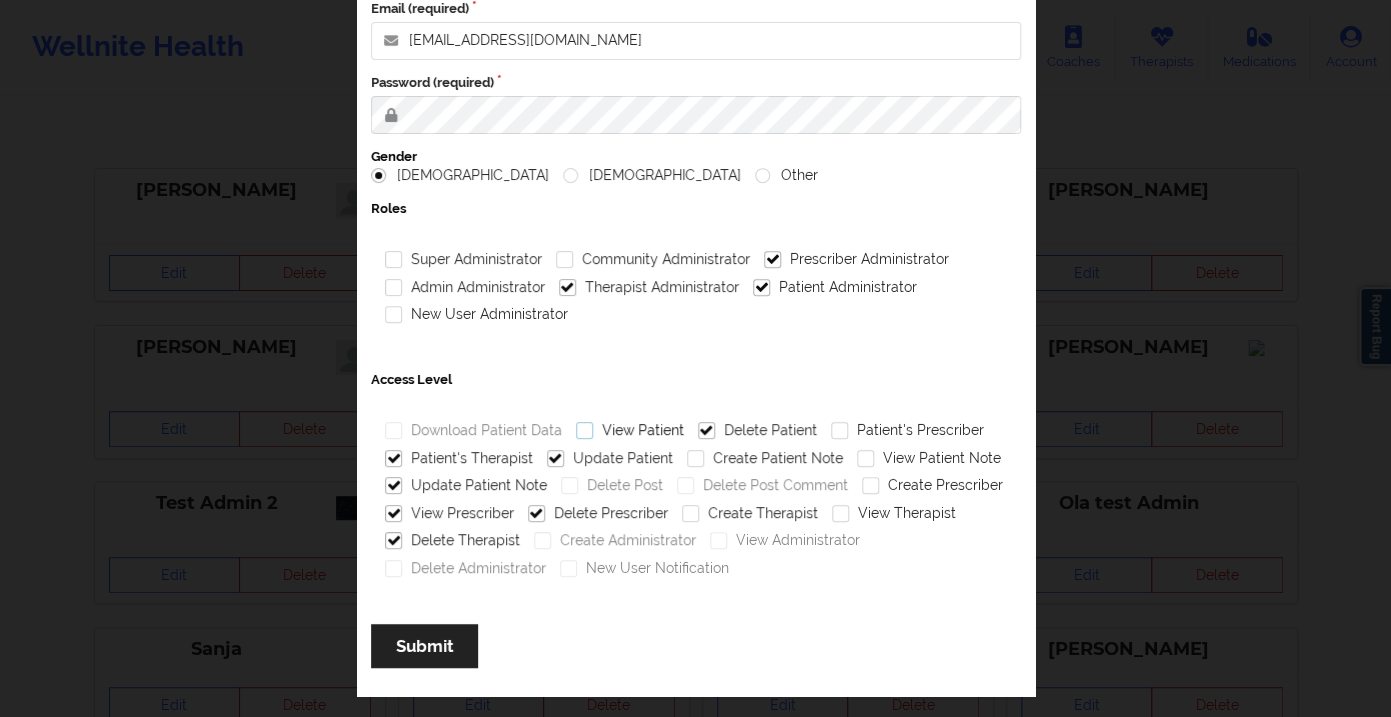 click on "View Patient" at bounding box center (629, 430) 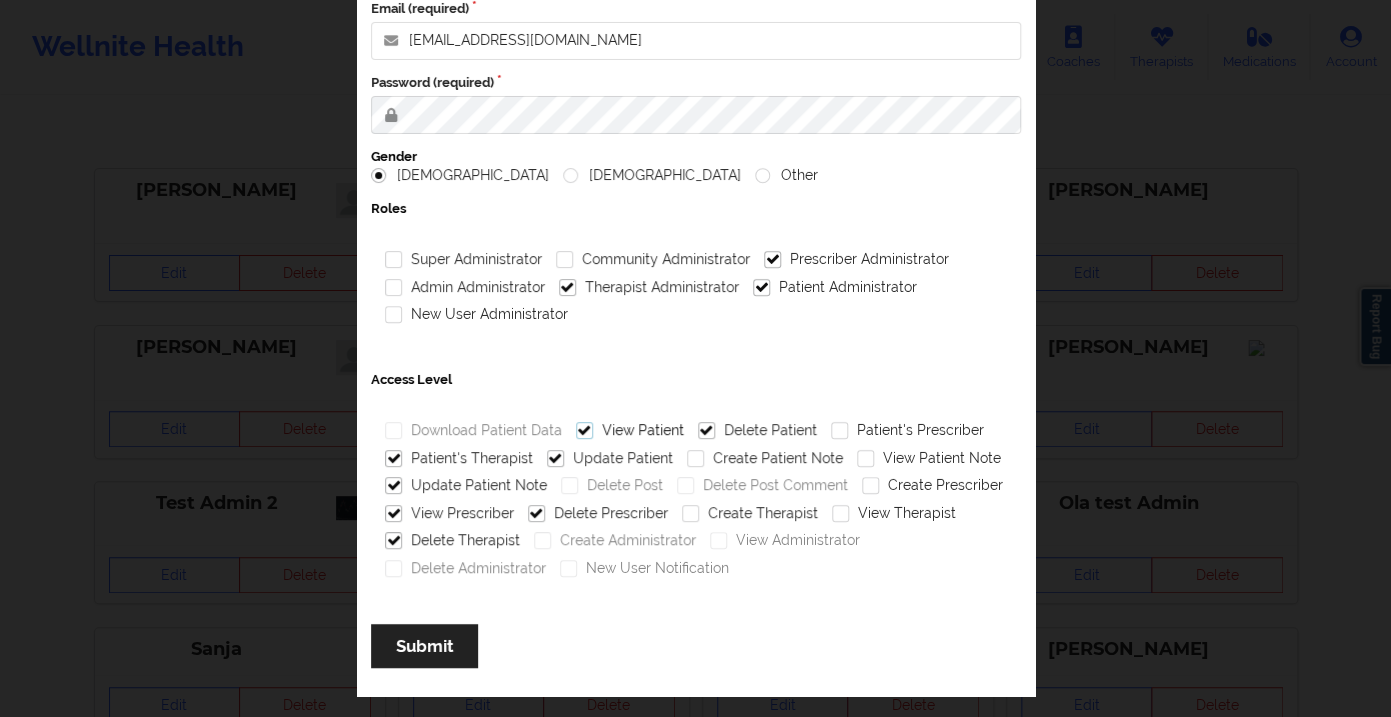 checkbox on "true" 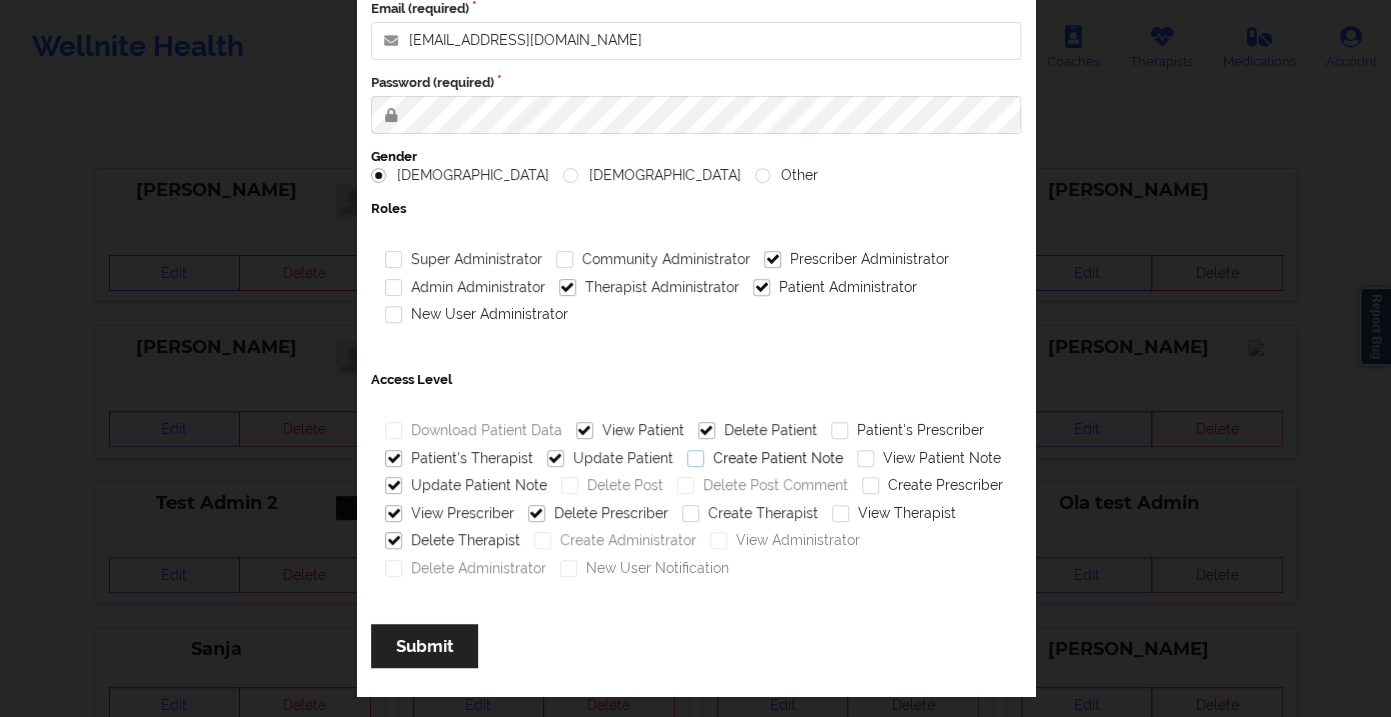 click on "Create Patient Note" at bounding box center [764, 458] 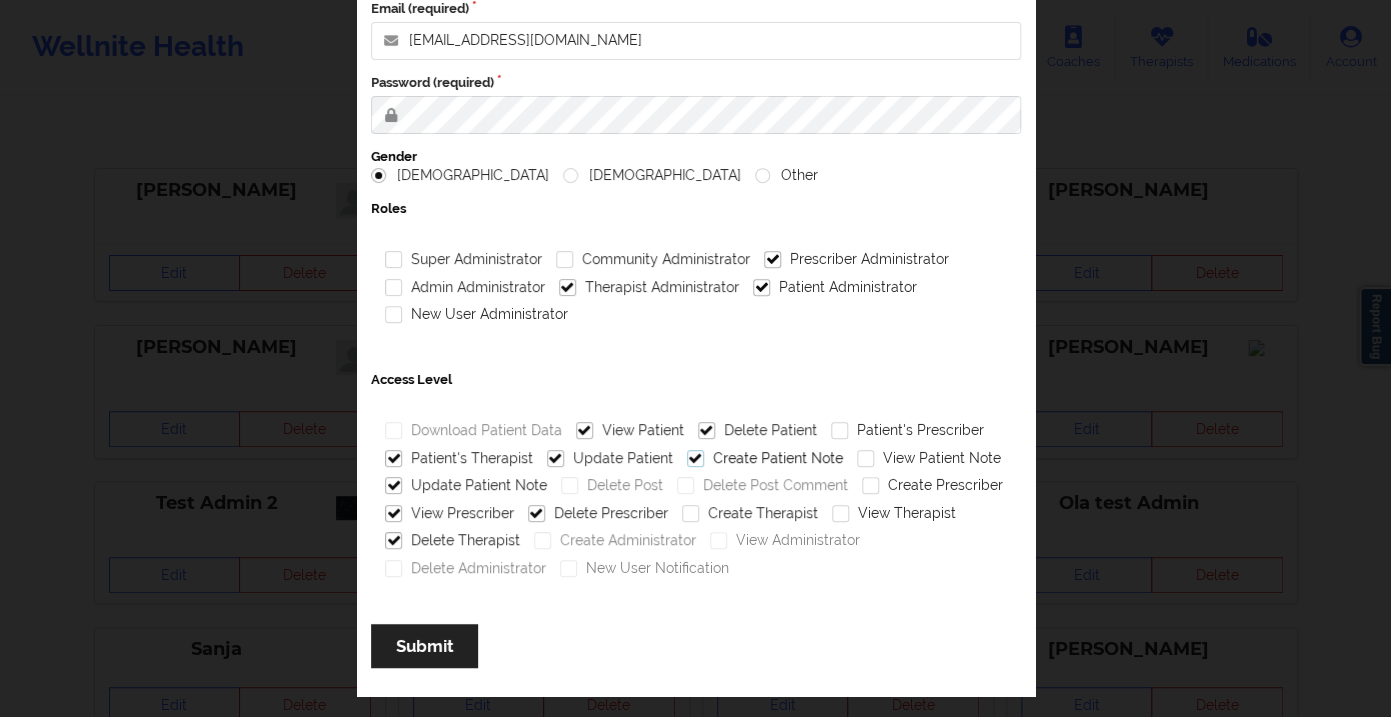 checkbox on "true" 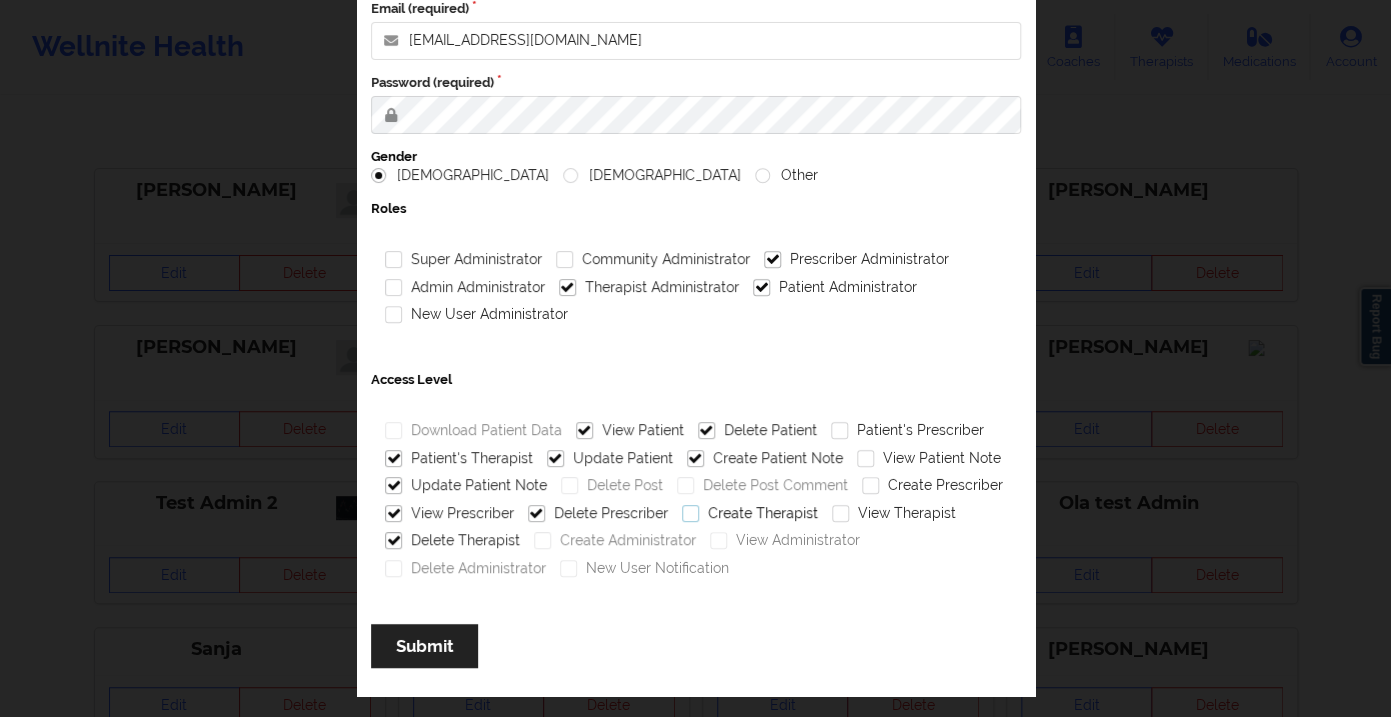 click on "Create Therapist" at bounding box center [749, 513] 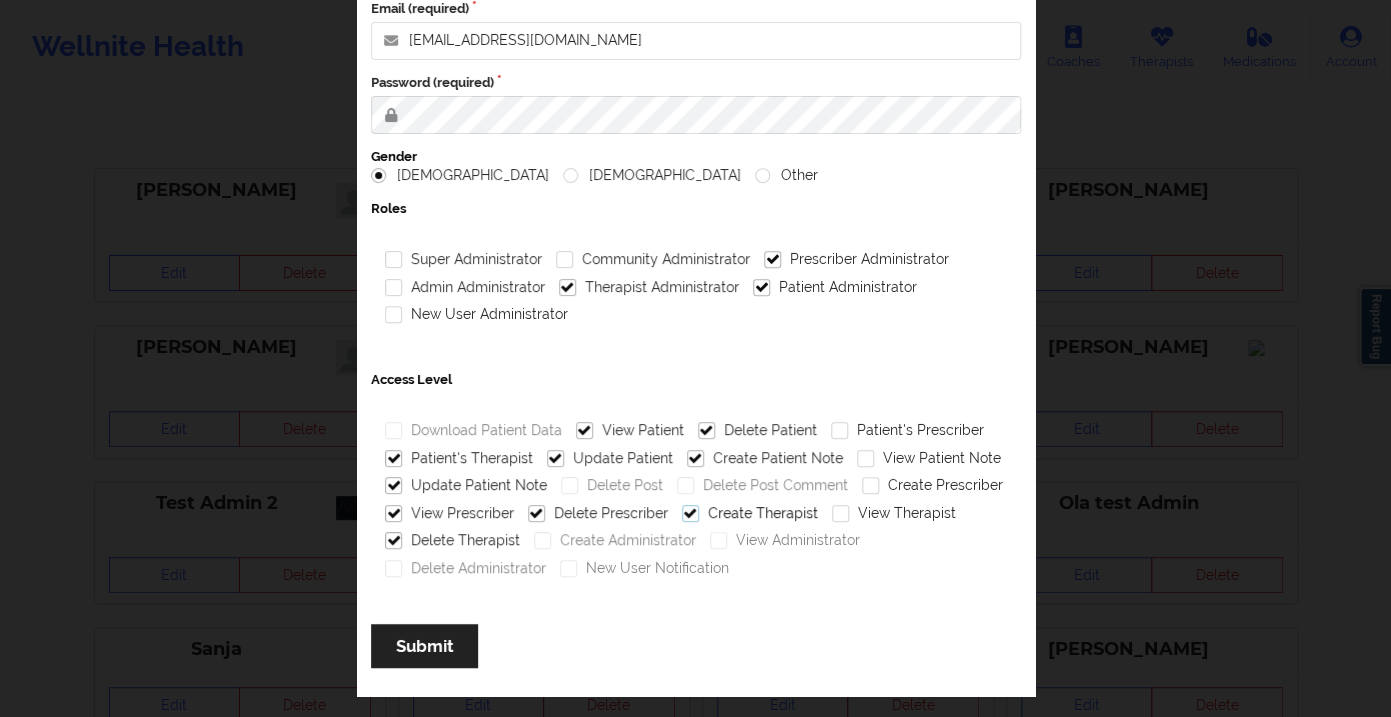 checkbox on "true" 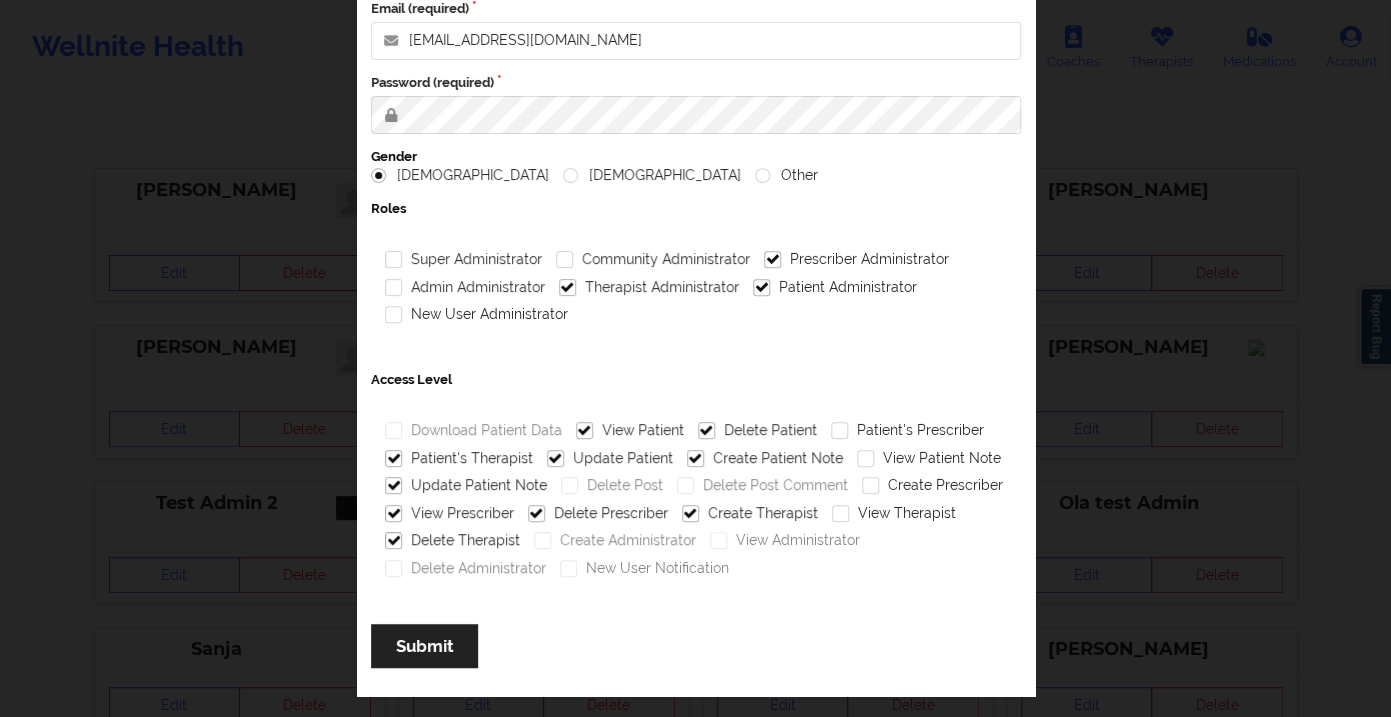 click on "View Therapist" at bounding box center (893, 514) 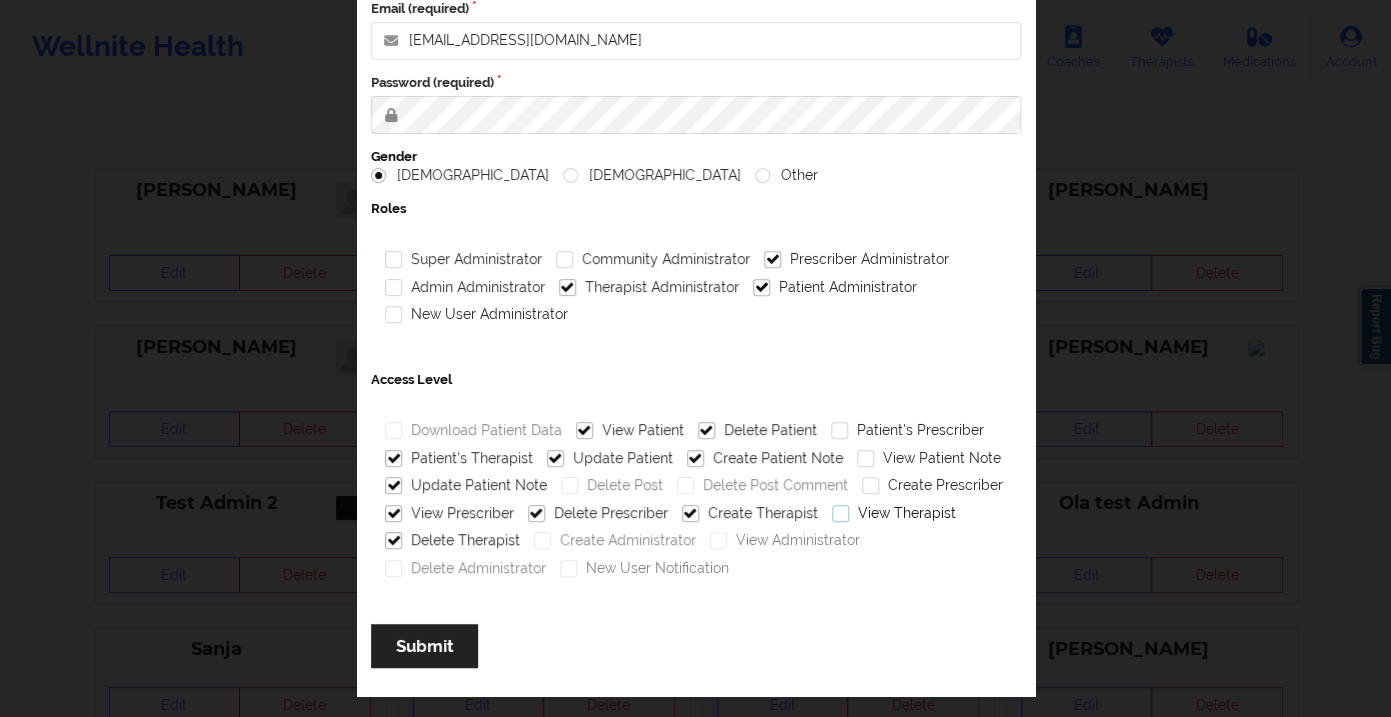 click on "View Therapist" at bounding box center [893, 513] 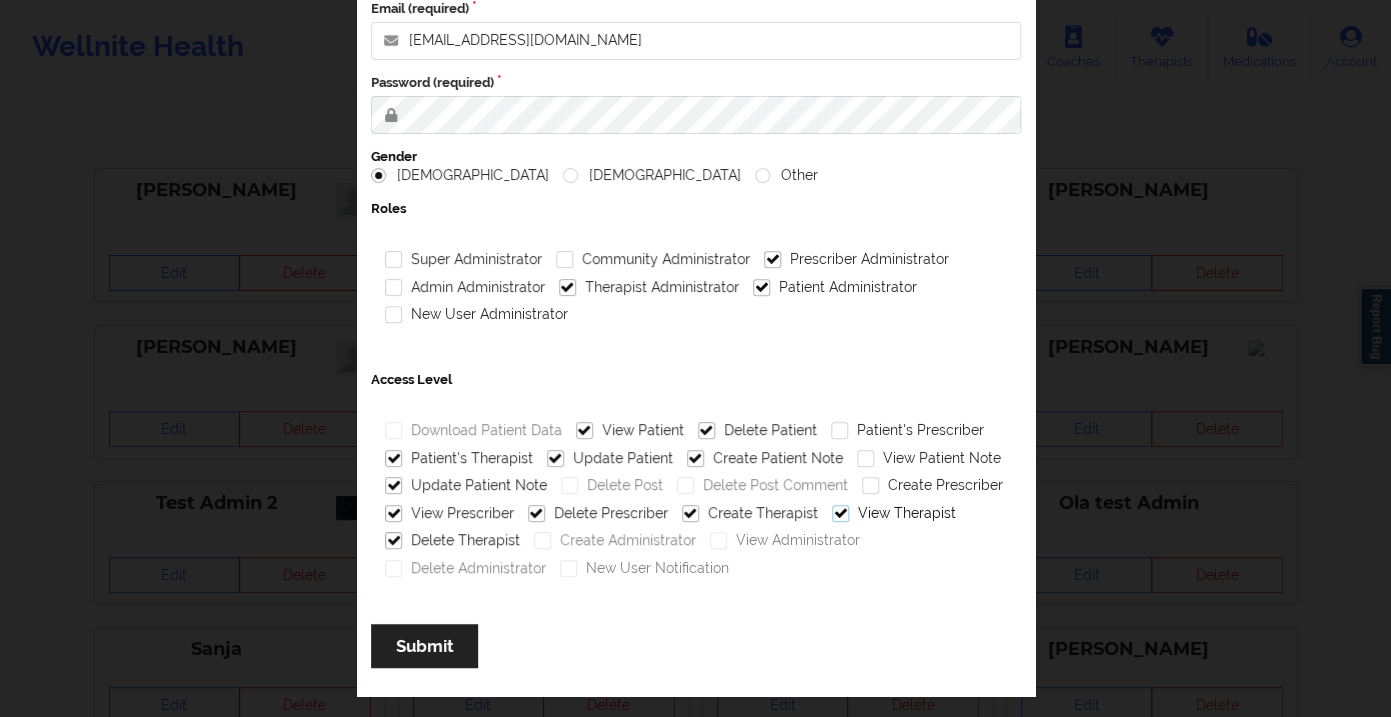 checkbox on "true" 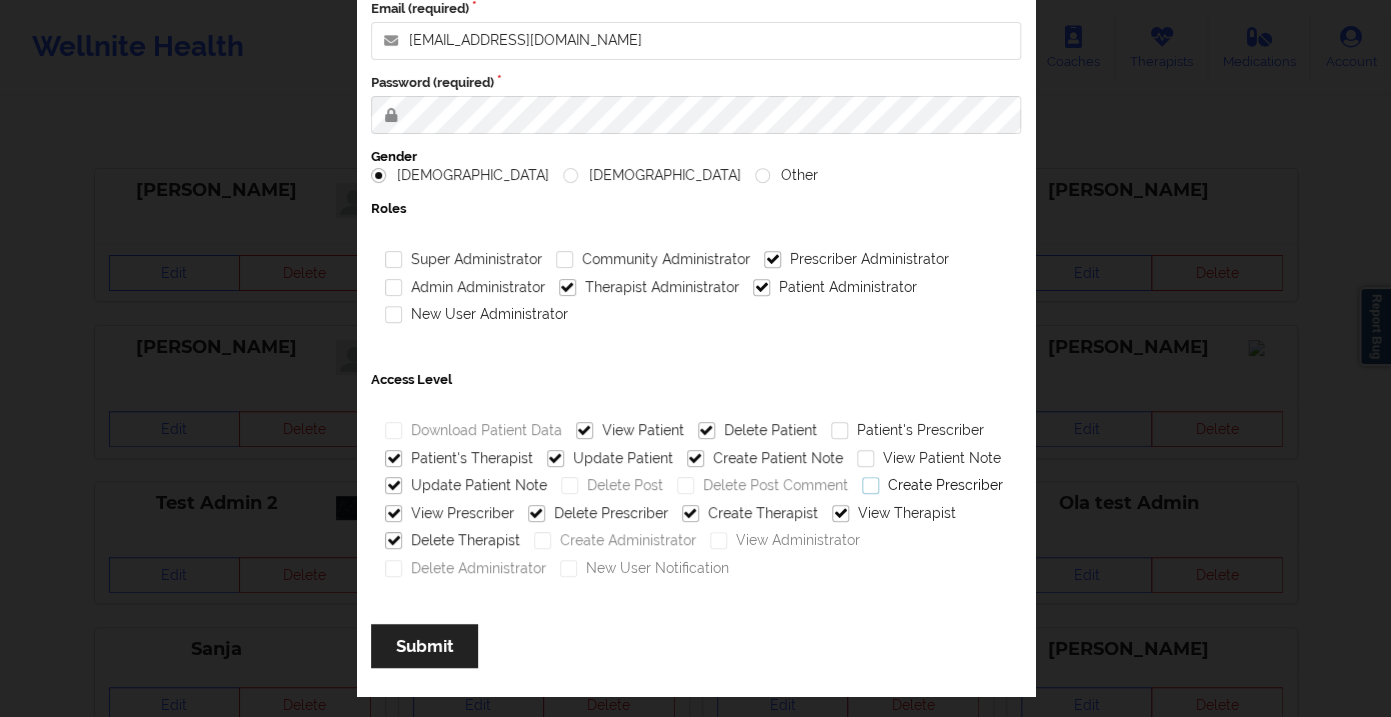 click on "Create Prescriber" at bounding box center (931, 485) 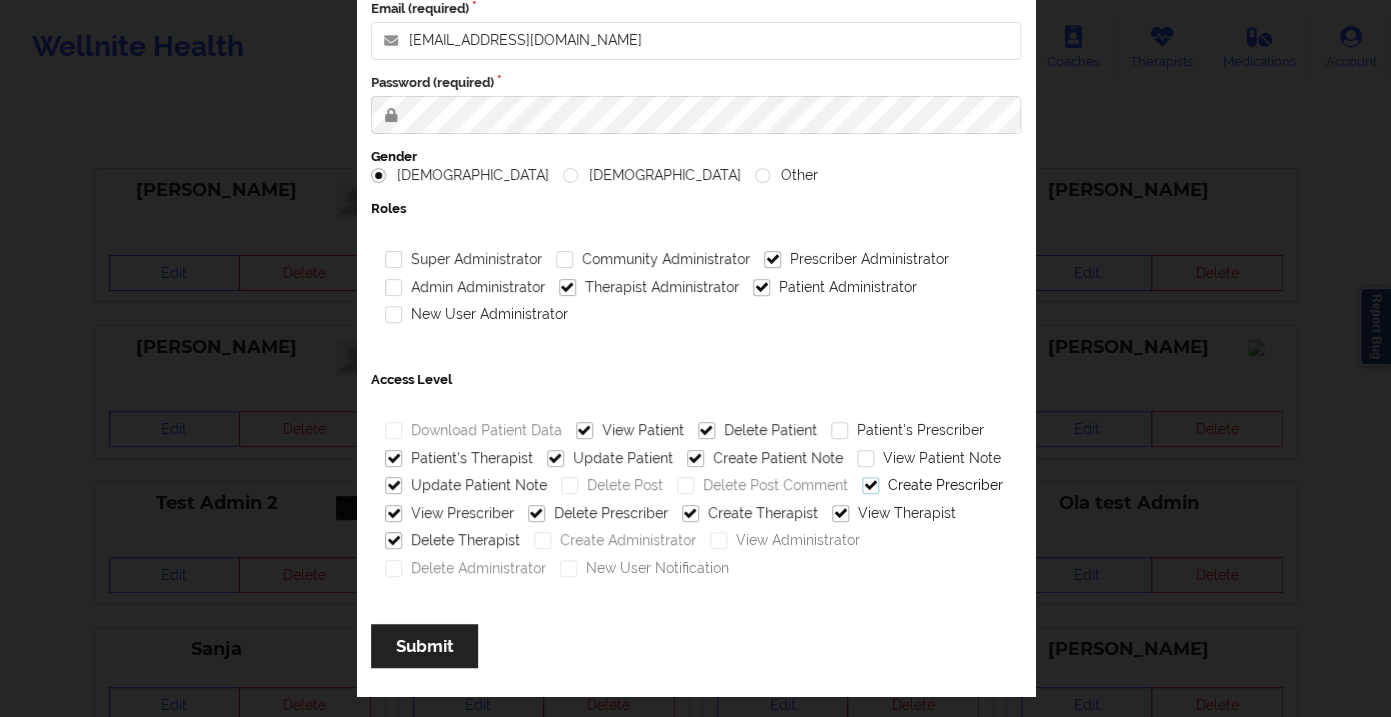 checkbox on "true" 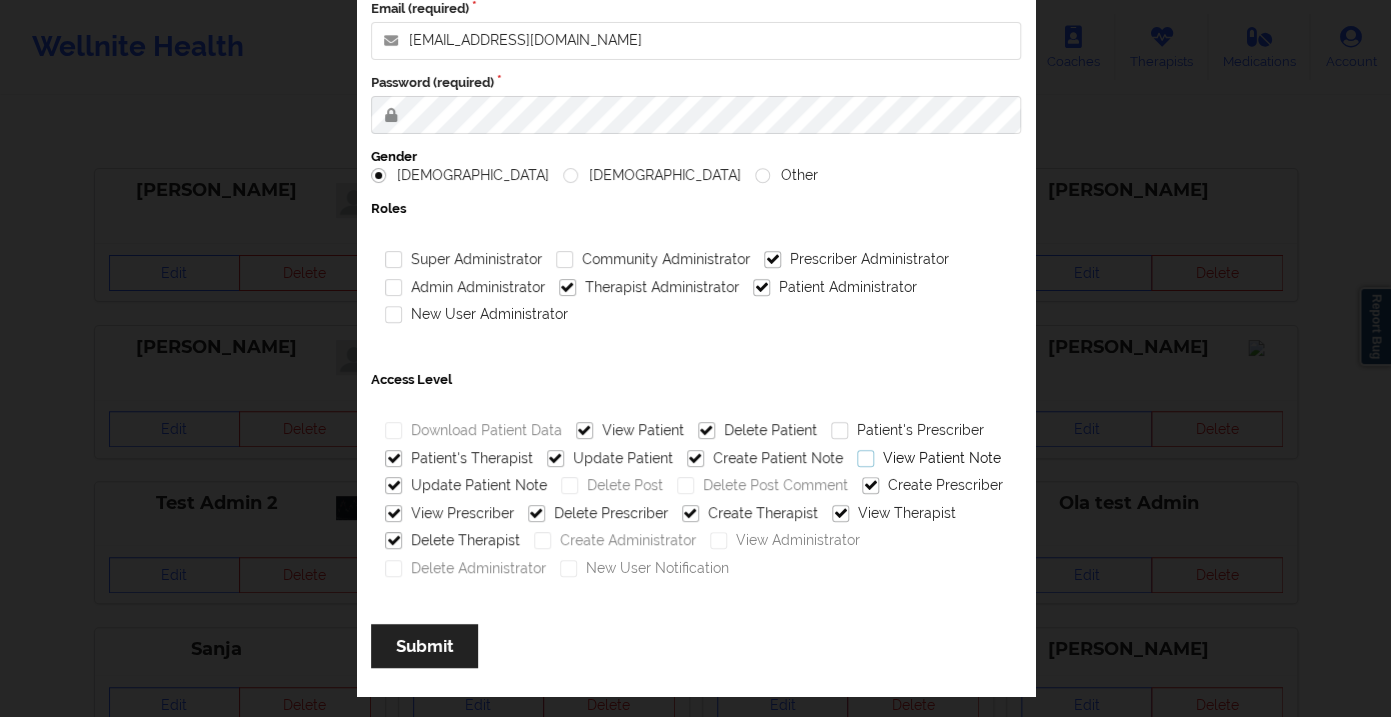 click on "View Patient Note" at bounding box center (928, 458) 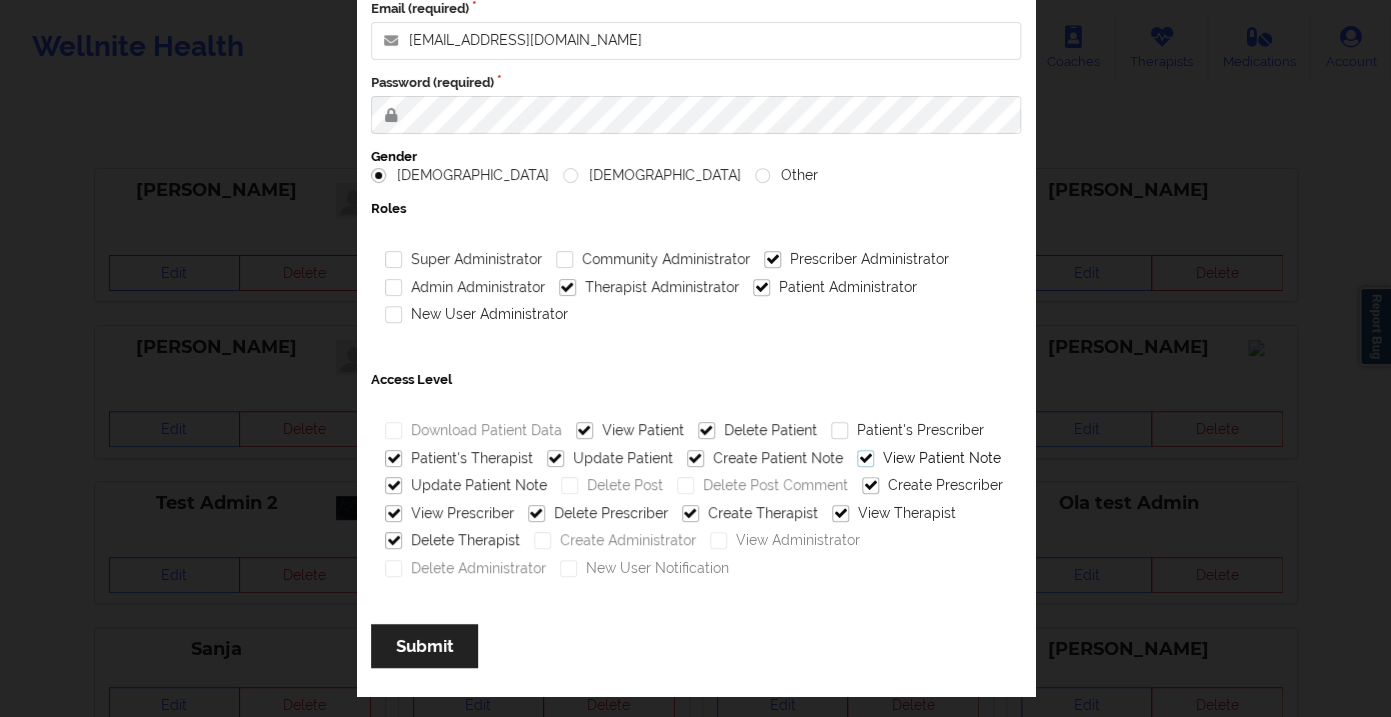 checkbox on "true" 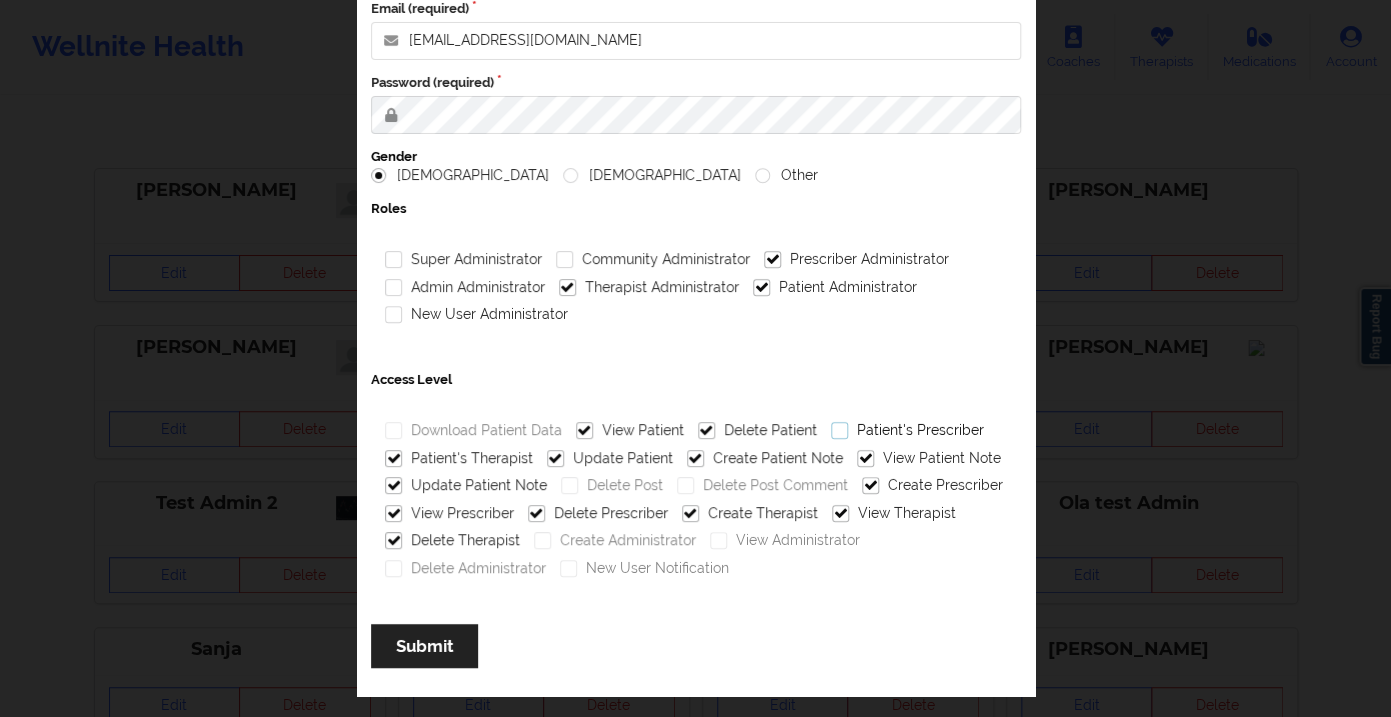 click on "Patient's Prescriber" at bounding box center (906, 430) 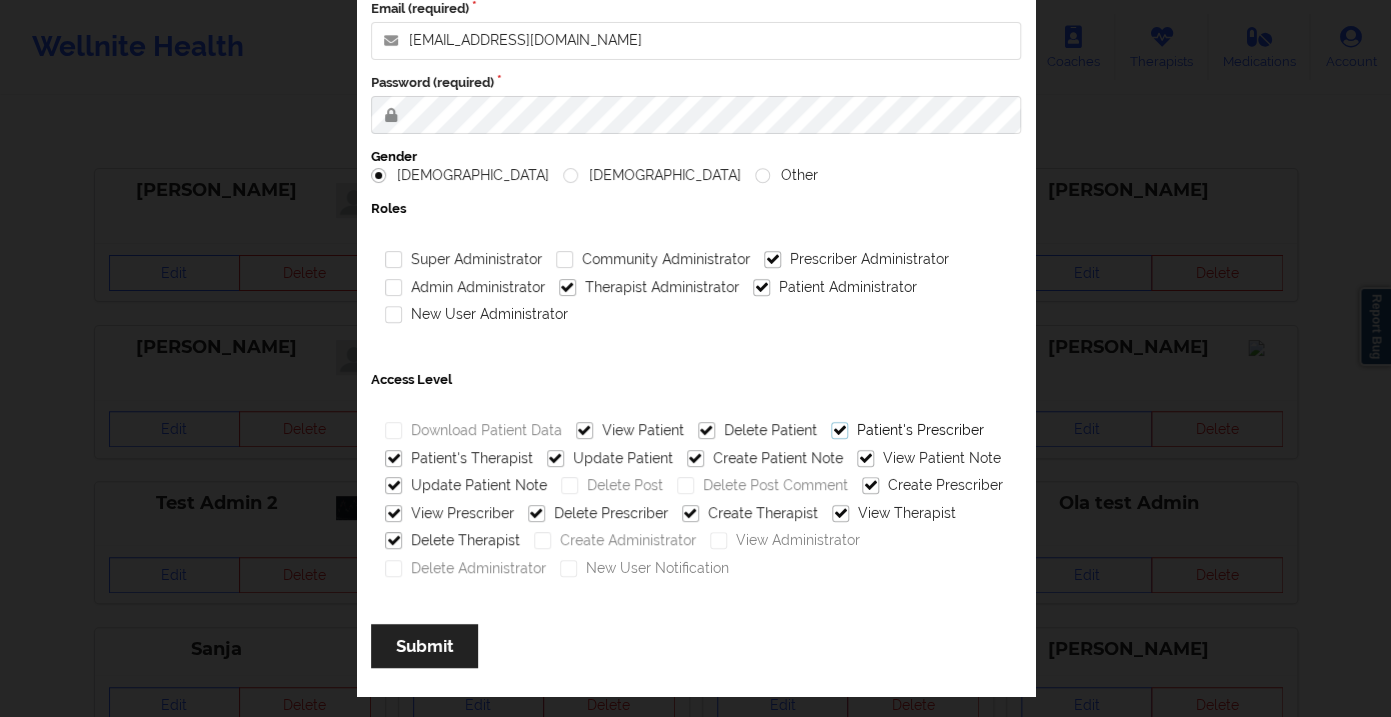 checkbox on "true" 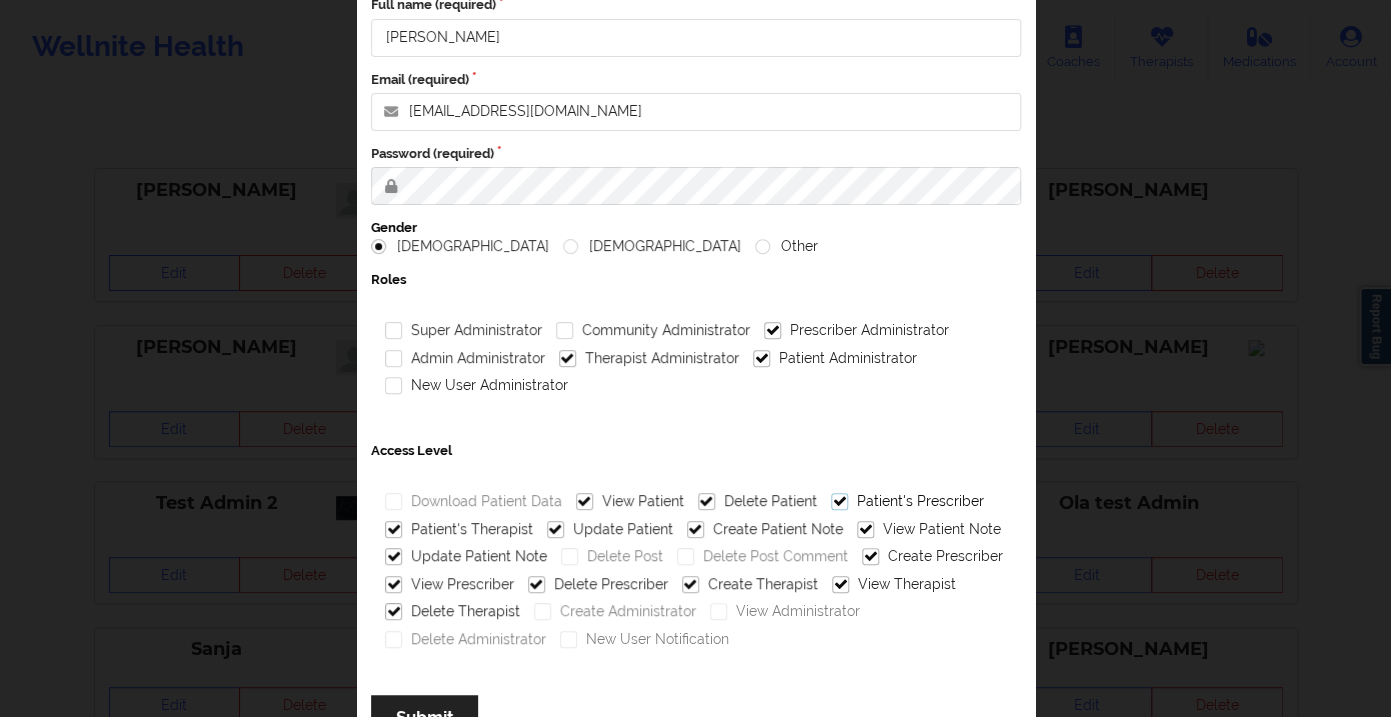 scroll, scrollTop: 0, scrollLeft: 0, axis: both 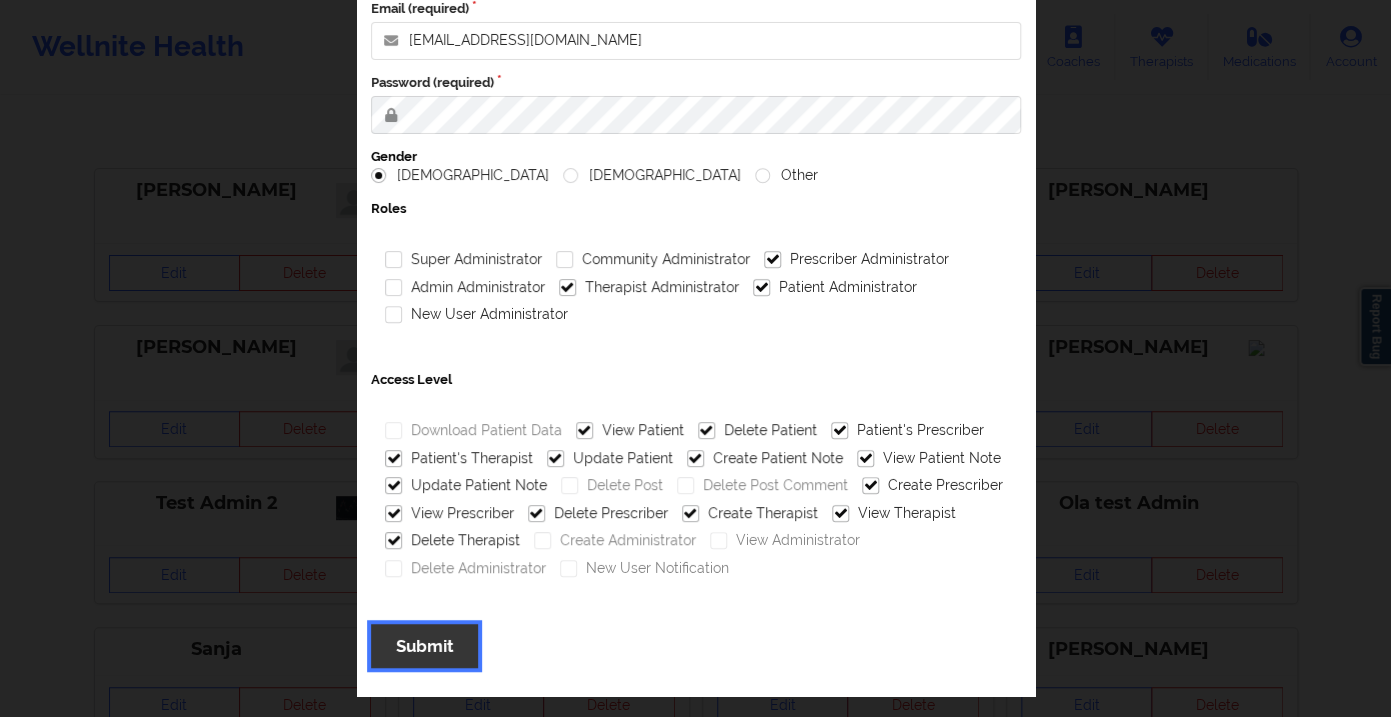 click on "Submit" at bounding box center [424, 645] 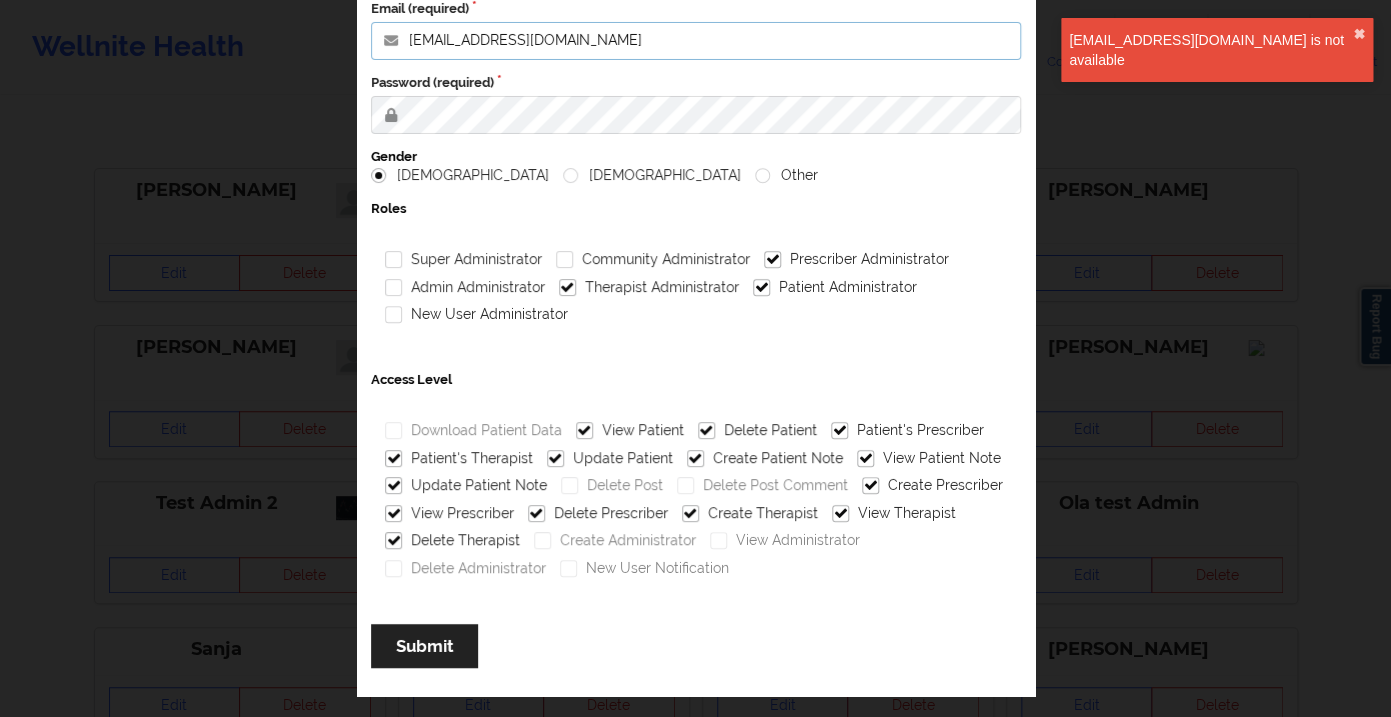 click on "[EMAIL_ADDRESS][DOMAIN_NAME]" at bounding box center (696, 41) 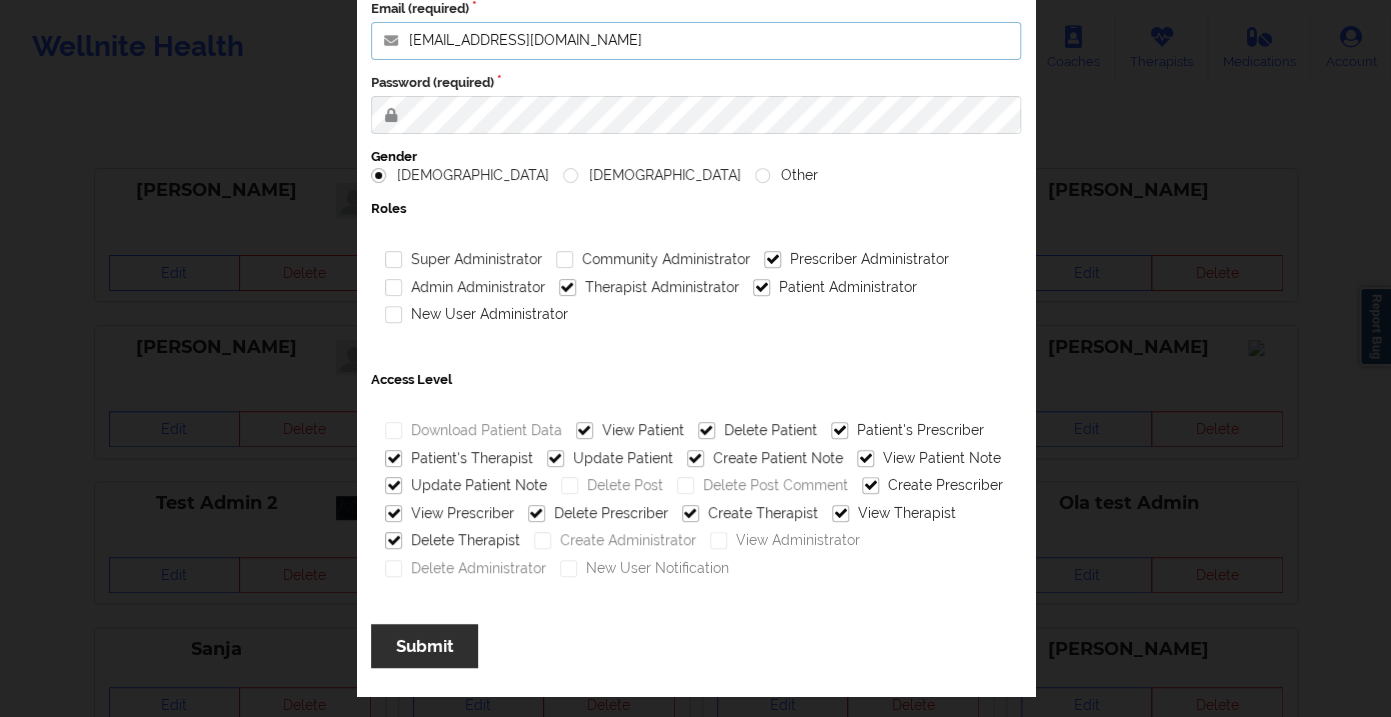 type on "[EMAIL_ADDRESS][DOMAIN_NAME]" 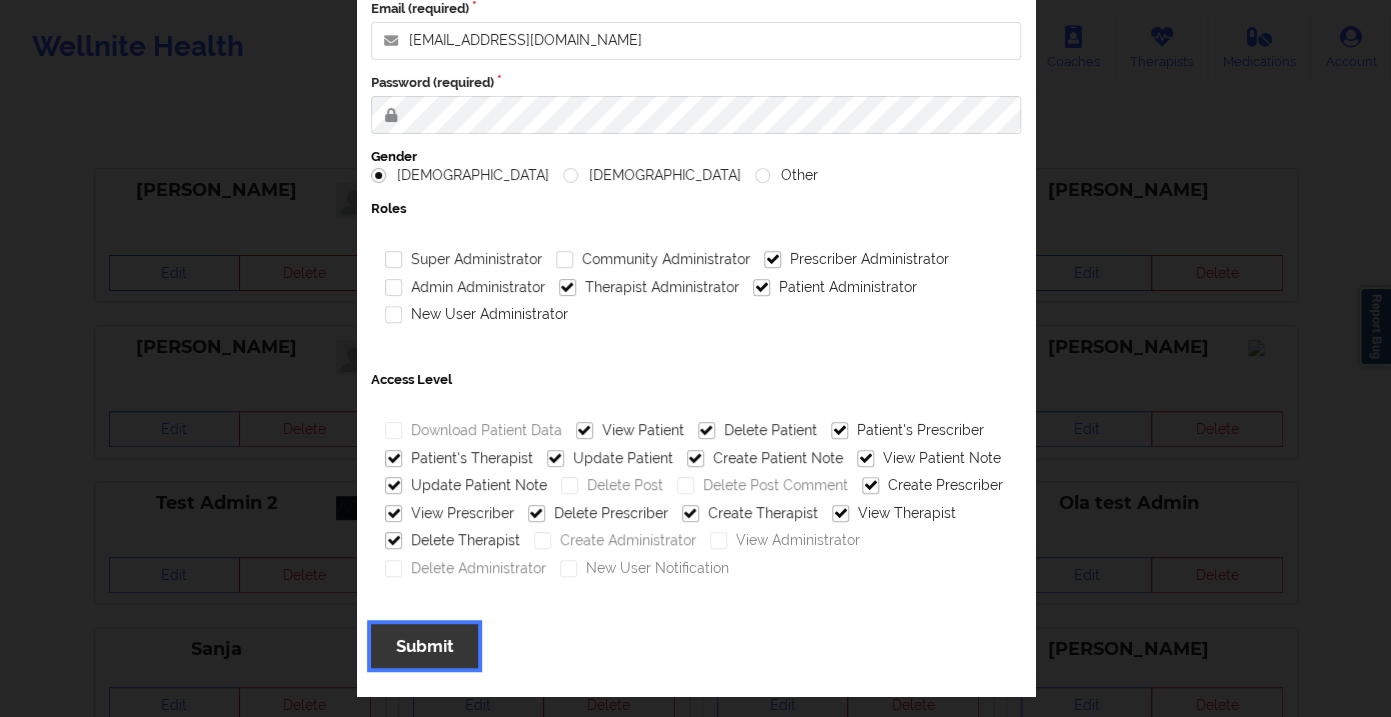 click on "Submit" at bounding box center (424, 645) 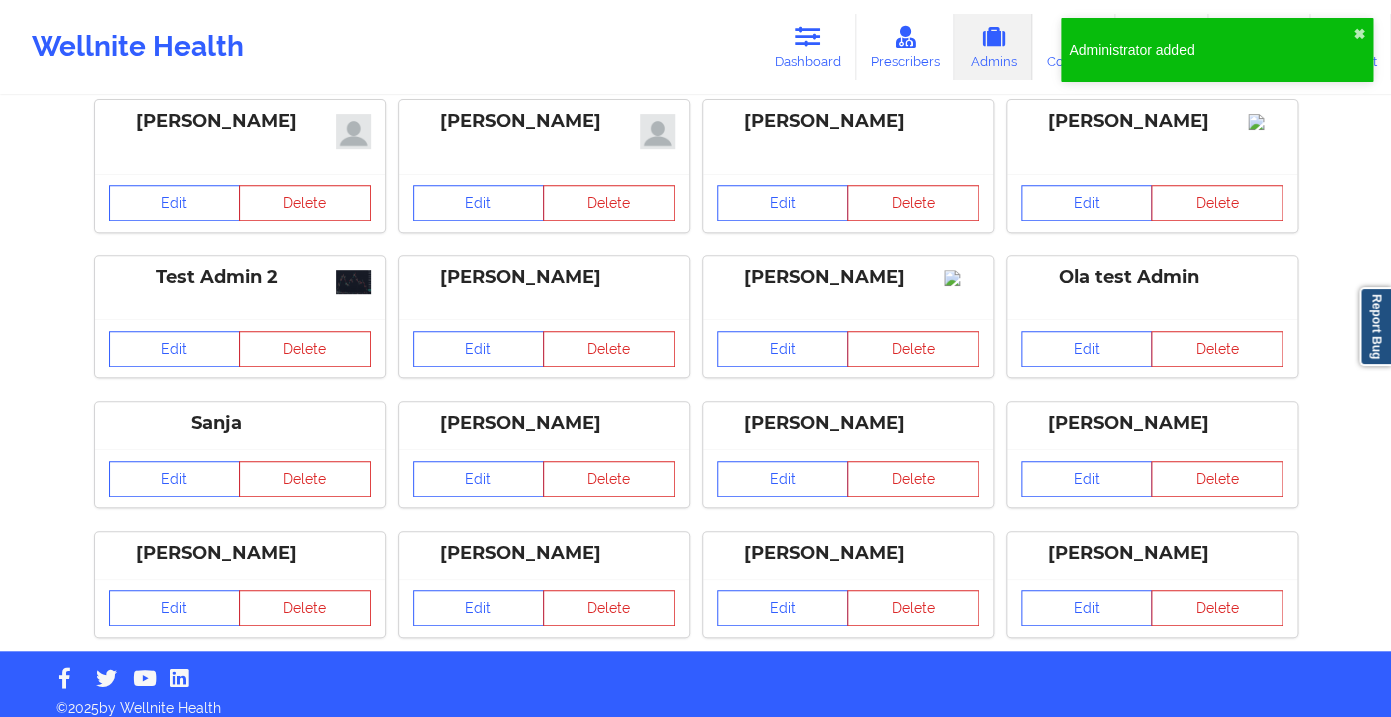 scroll, scrollTop: 253, scrollLeft: 0, axis: vertical 